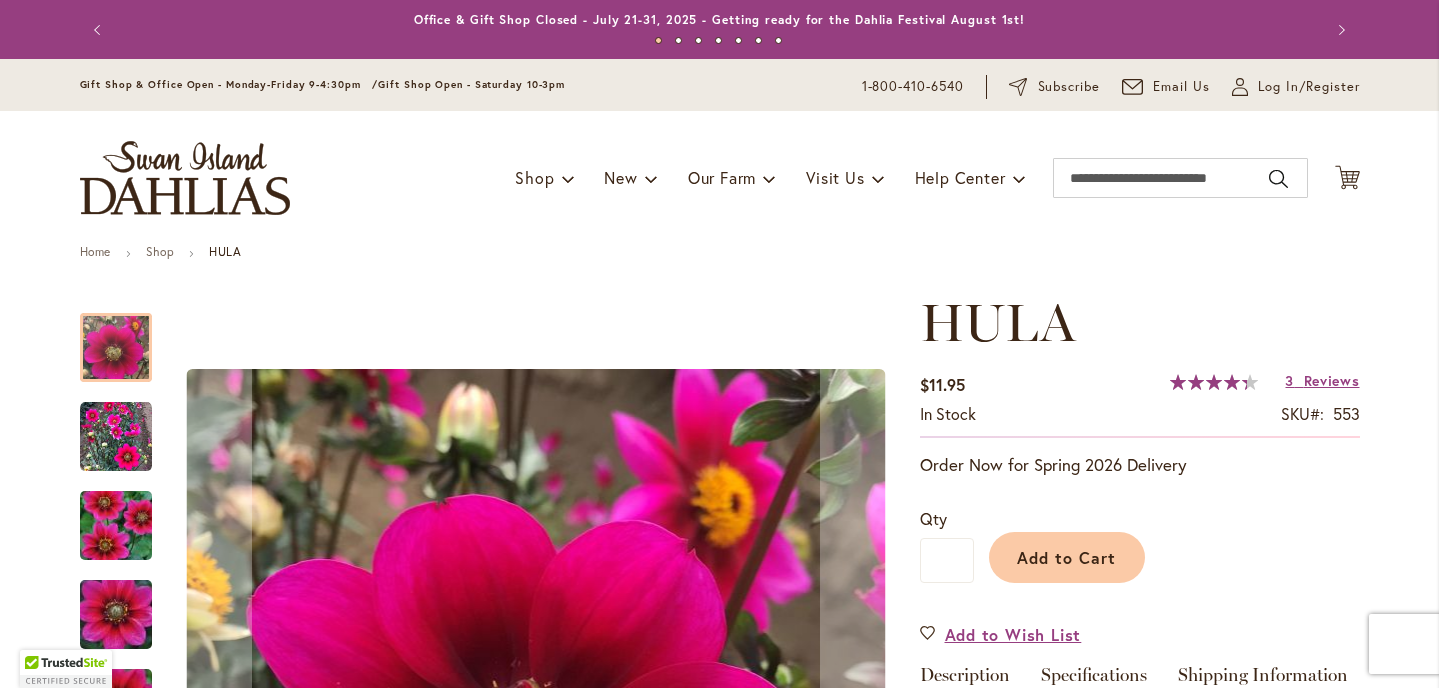 scroll, scrollTop: 0, scrollLeft: 0, axis: both 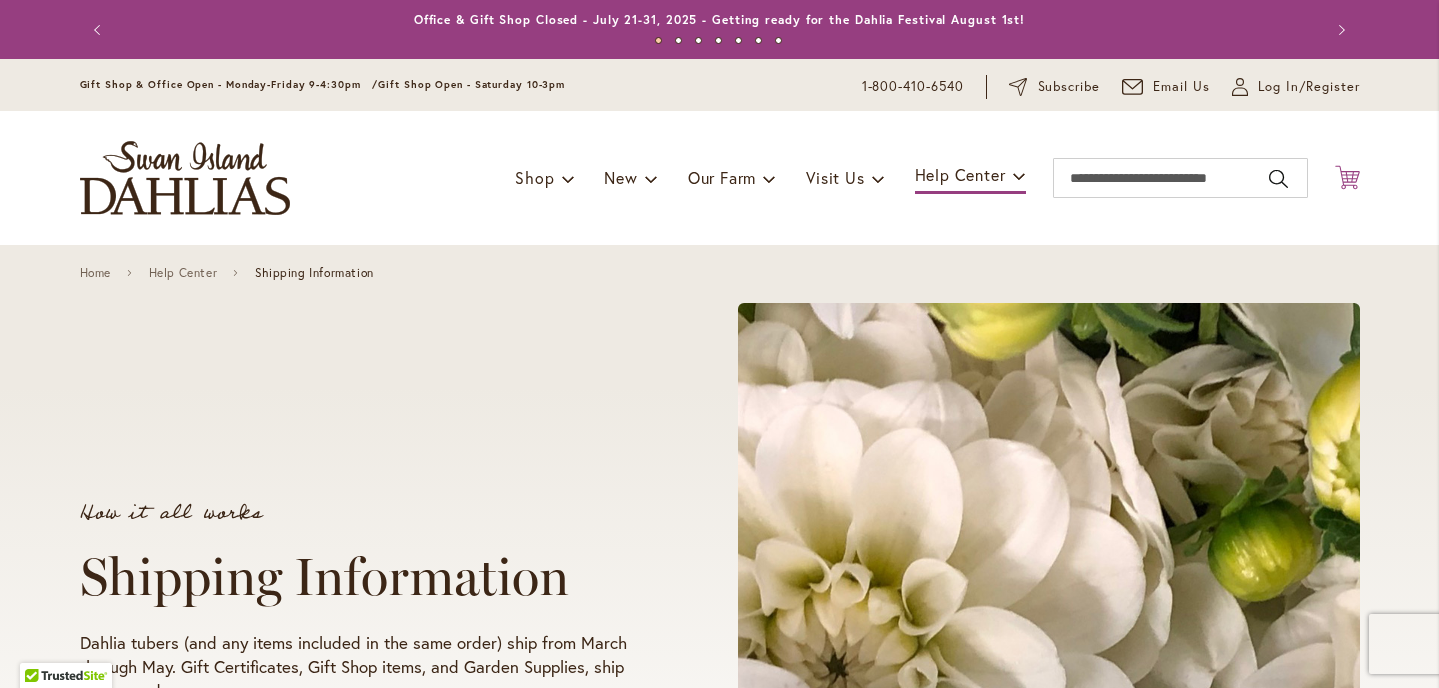click 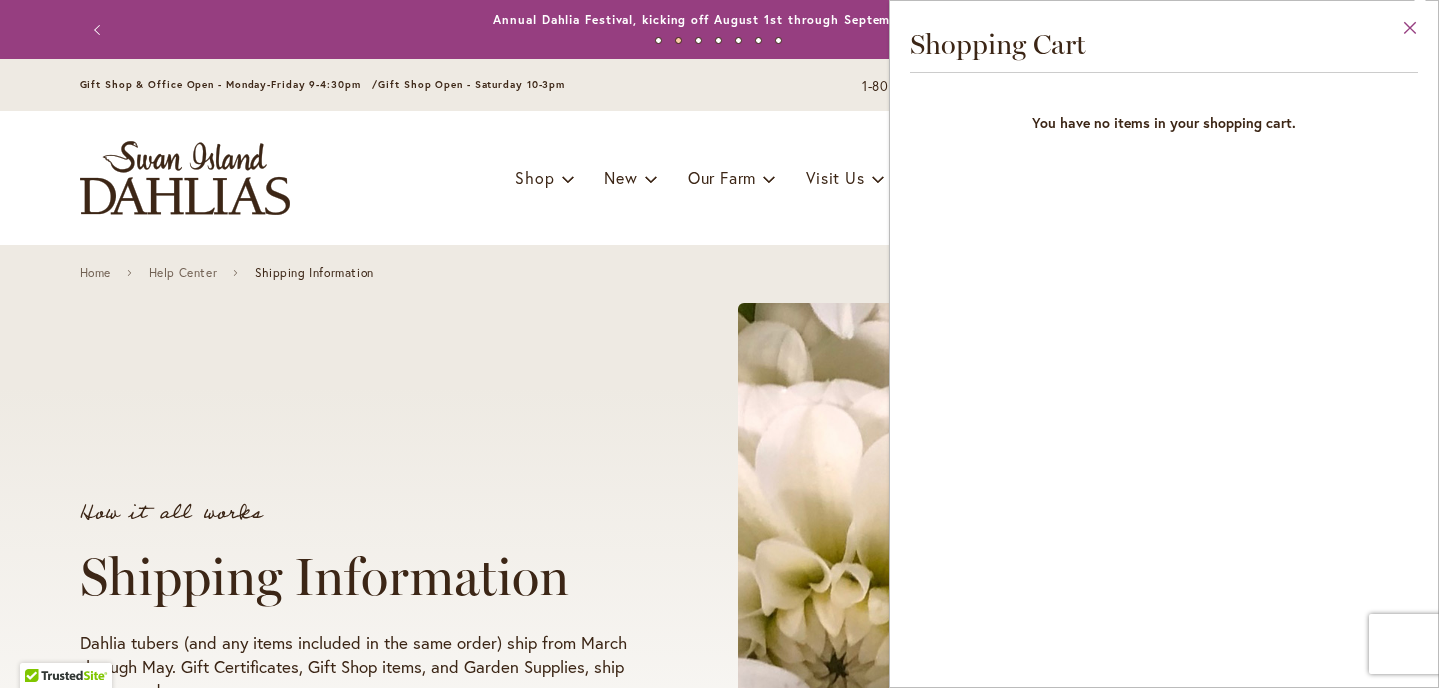 click on "Close" at bounding box center (1410, 32) 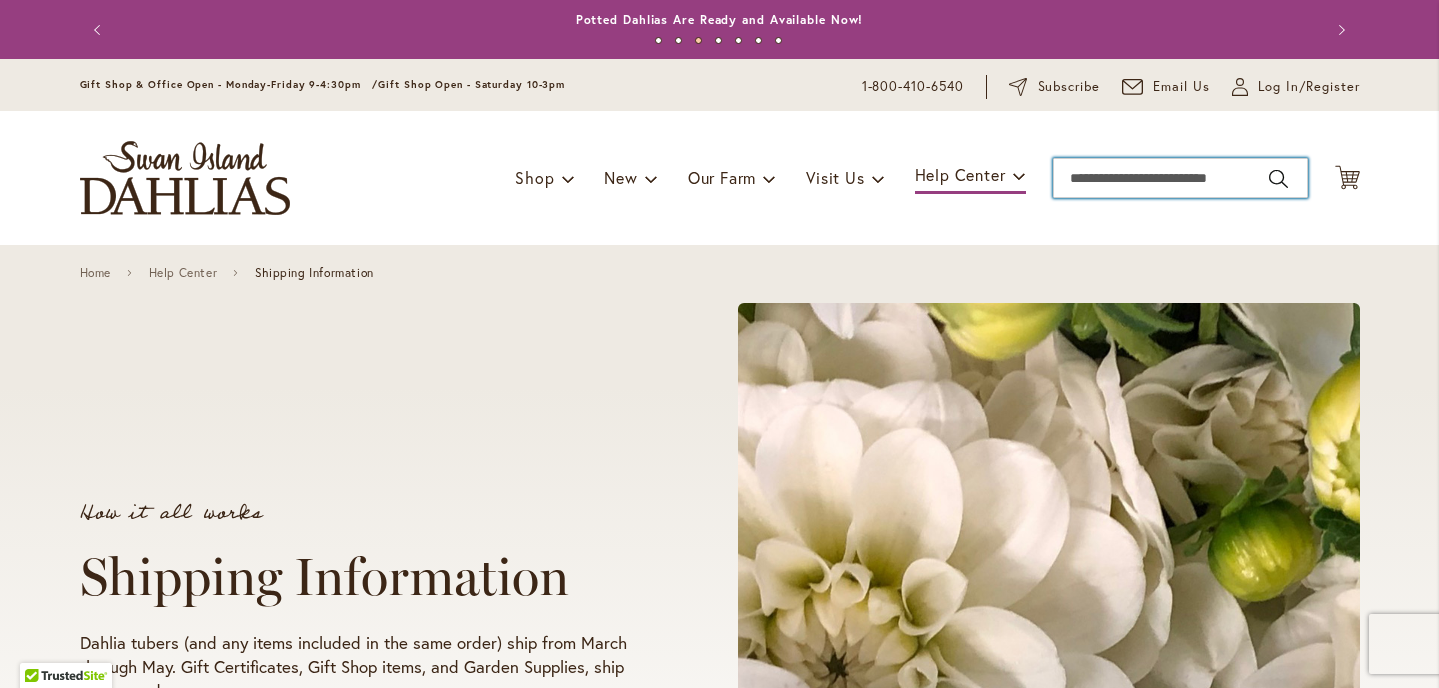 click on "Search" at bounding box center [1180, 178] 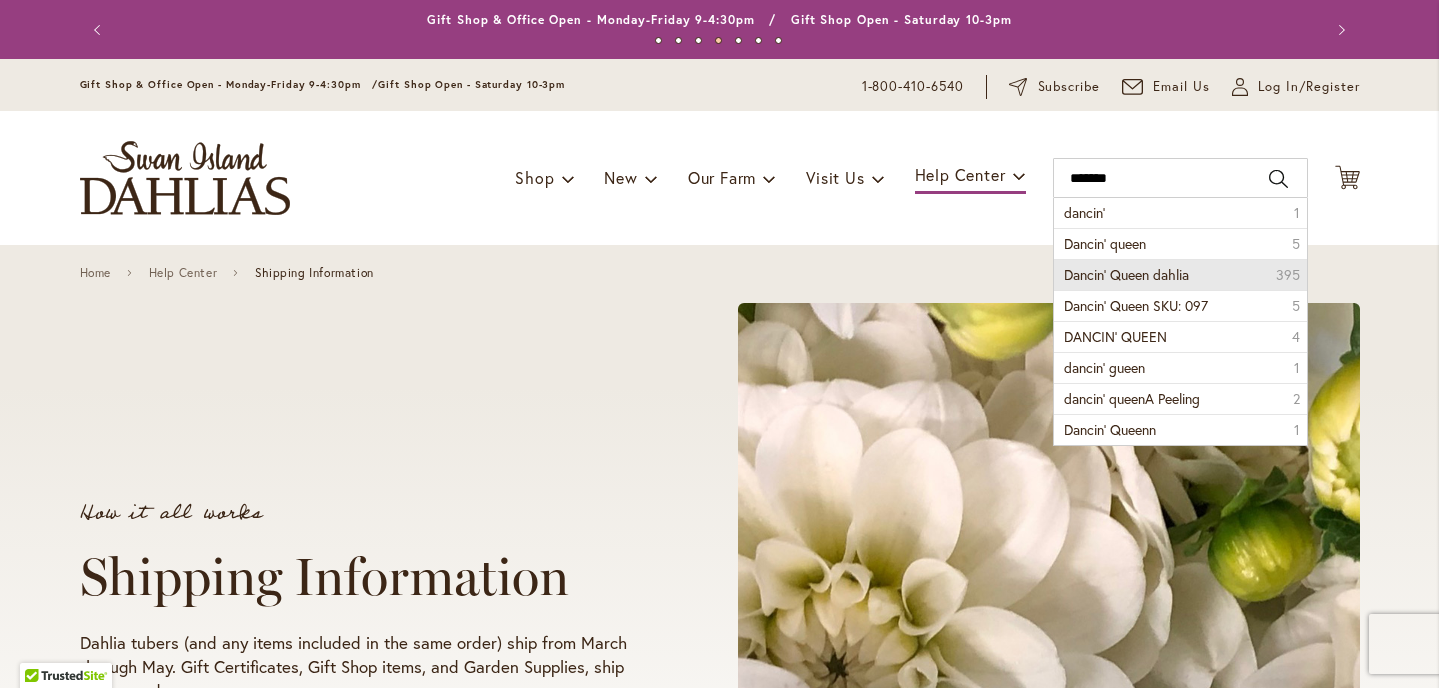 click on "Dancin' Queen dahlia" at bounding box center (1126, 274) 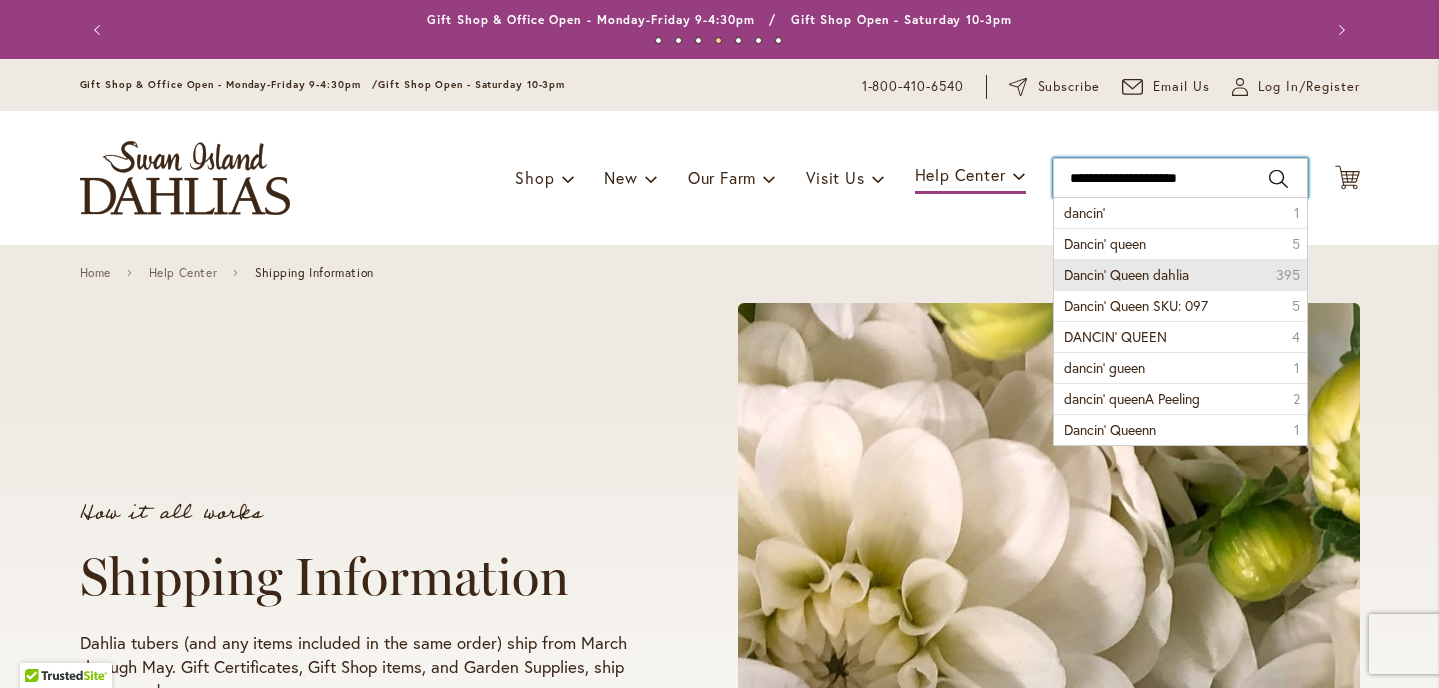 type on "**********" 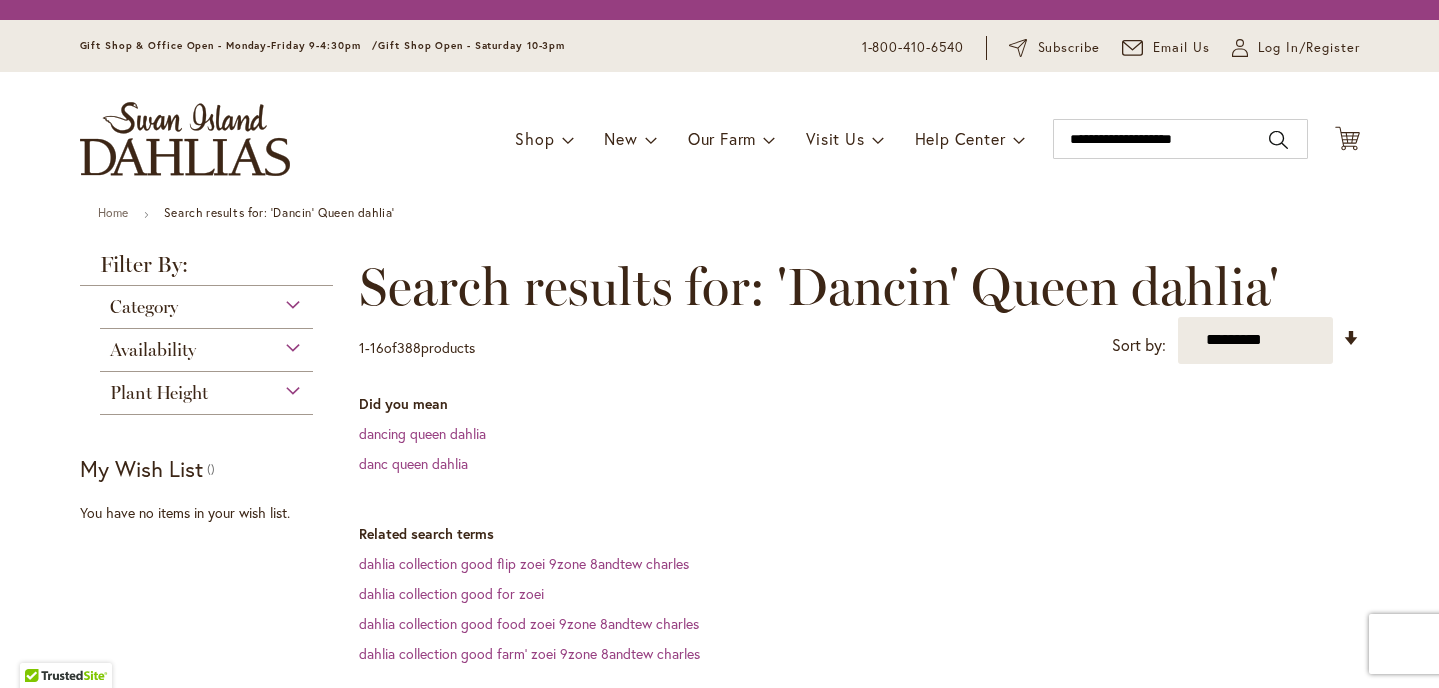 scroll, scrollTop: 0, scrollLeft: 0, axis: both 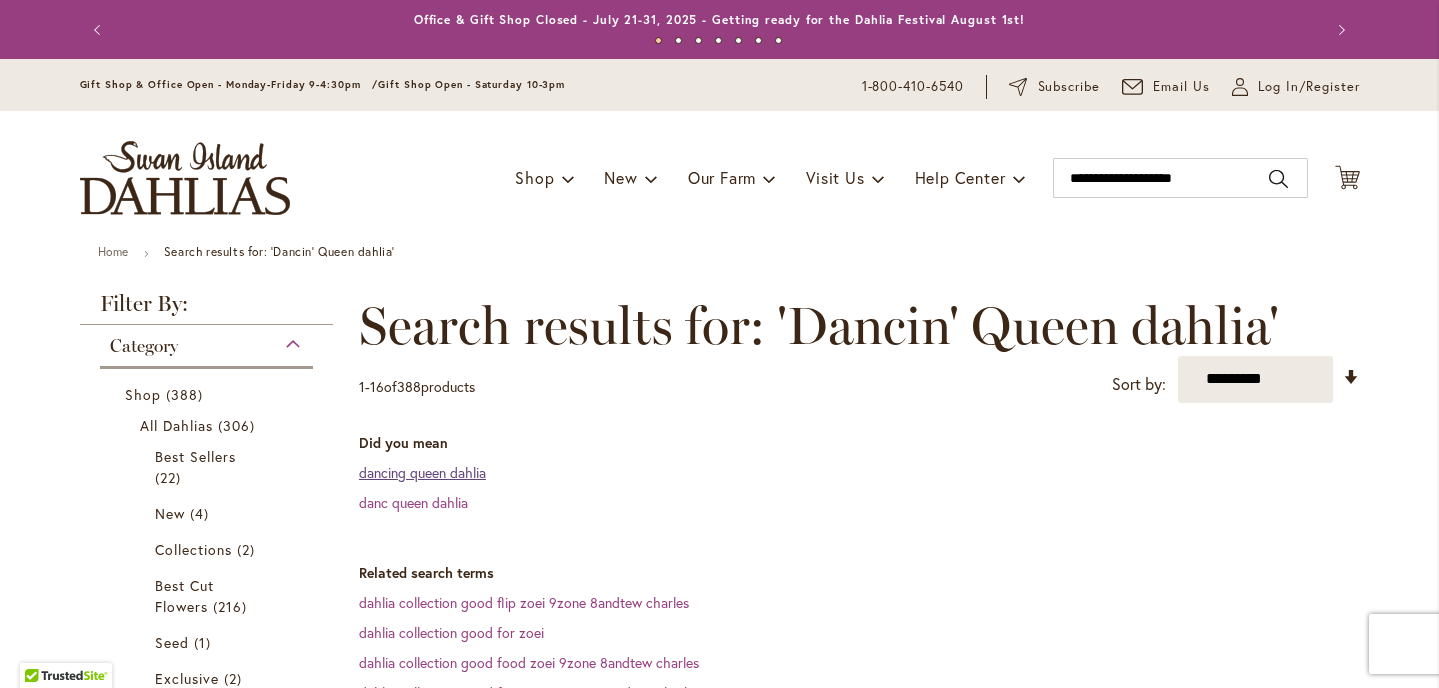 click on "dancing queen dahlia" at bounding box center [422, 472] 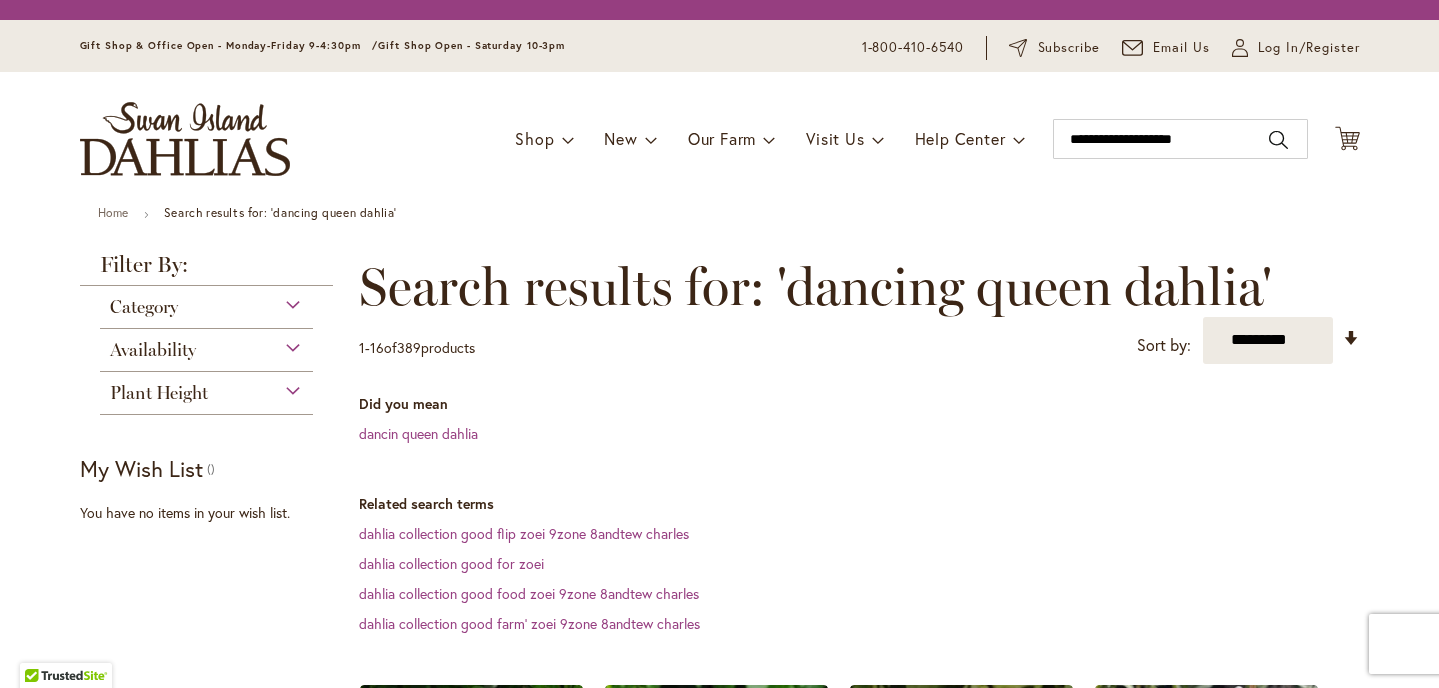 scroll, scrollTop: 0, scrollLeft: 0, axis: both 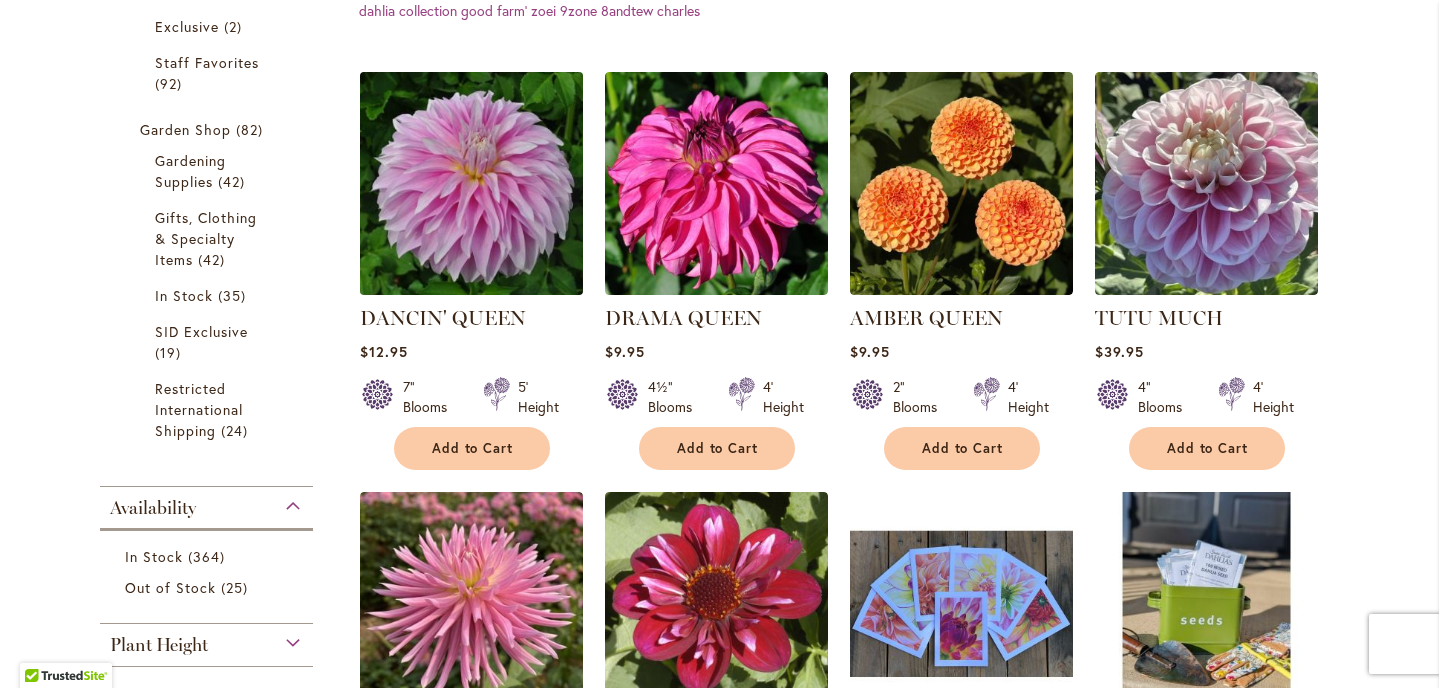 click at bounding box center (471, 183) 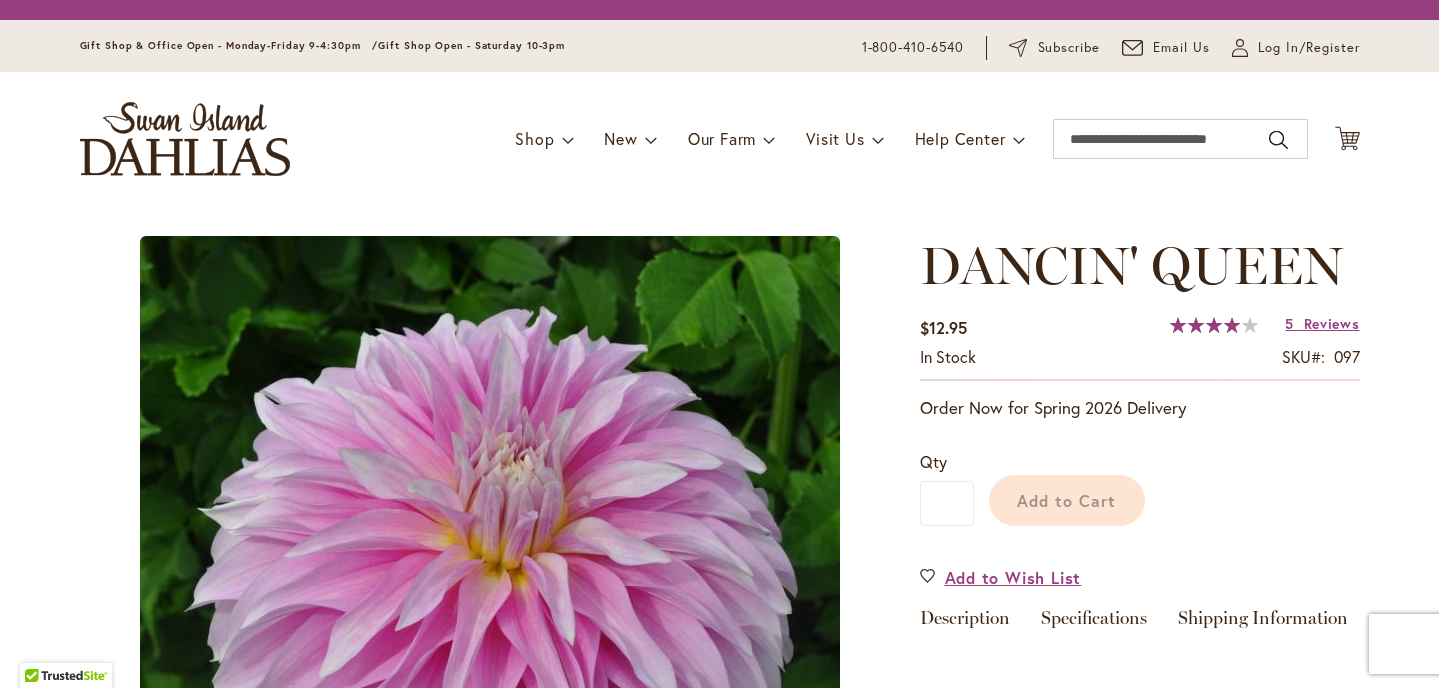 scroll, scrollTop: 0, scrollLeft: 0, axis: both 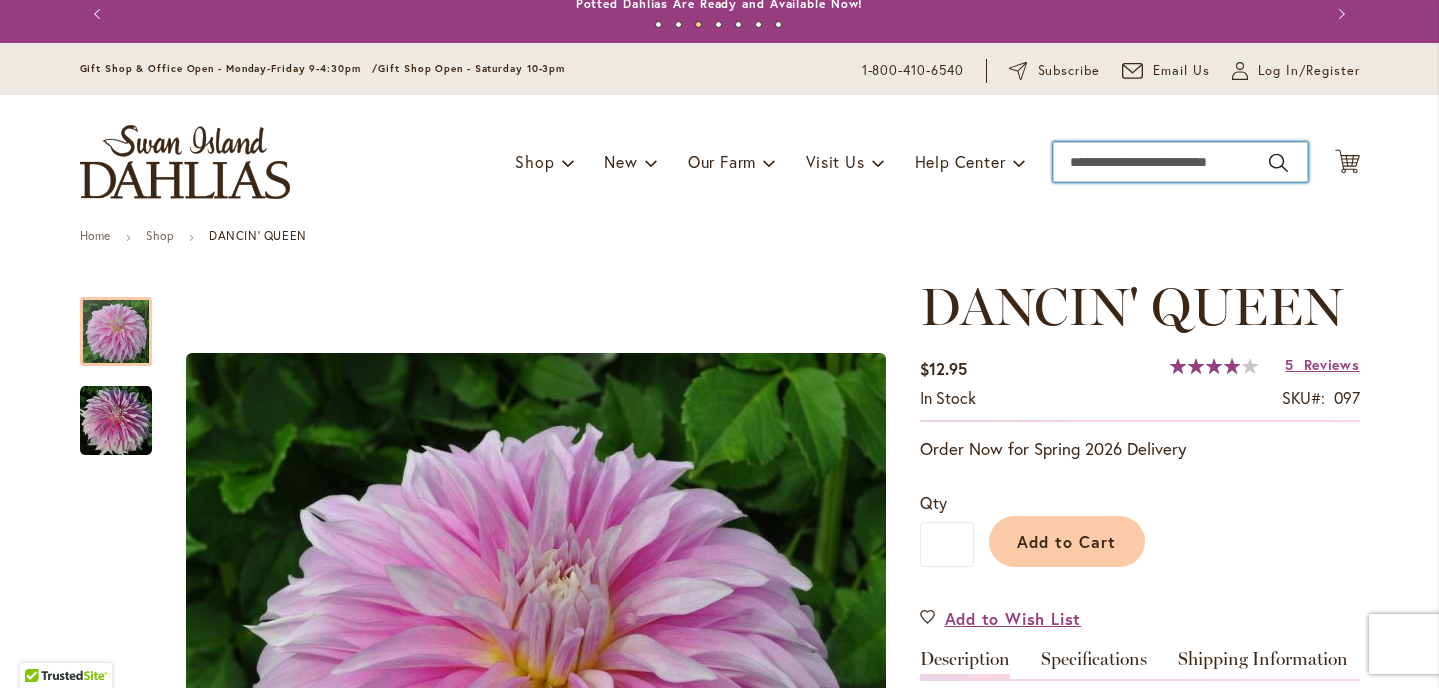 click on "Search" at bounding box center [1180, 162] 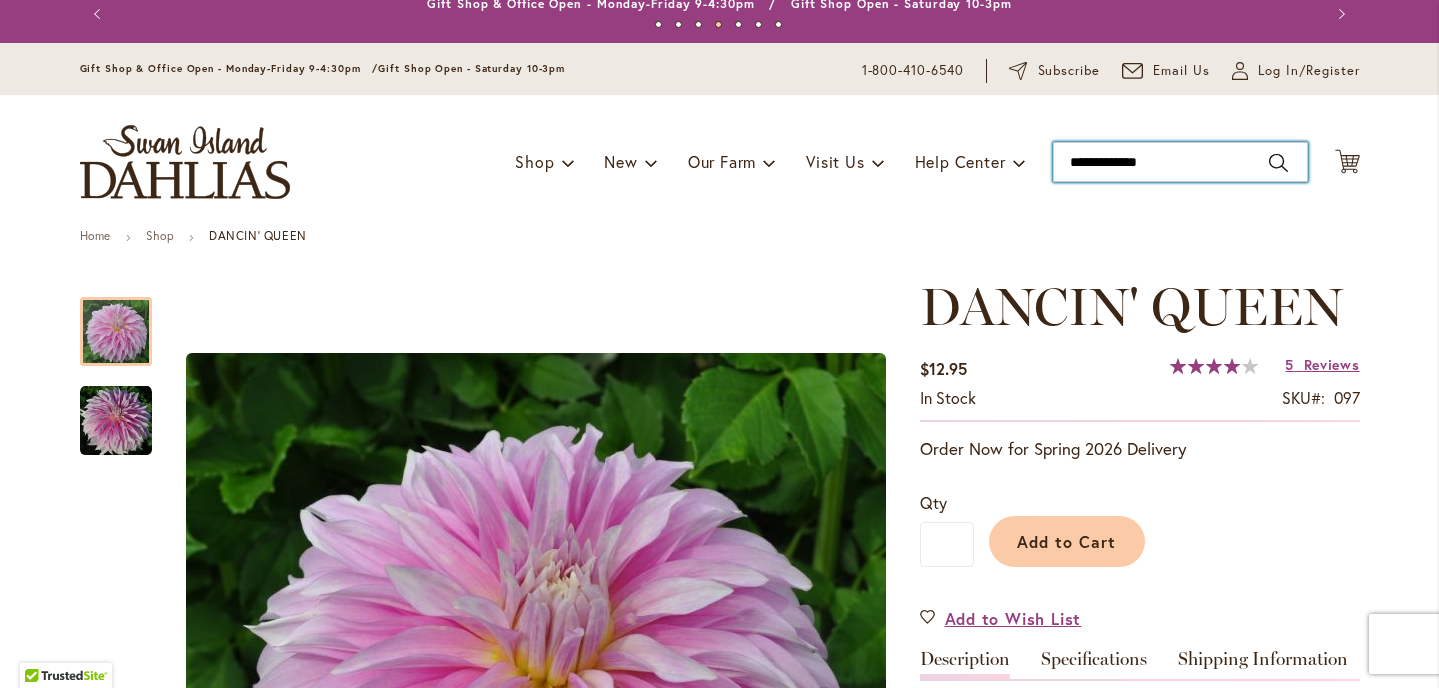 type on "**********" 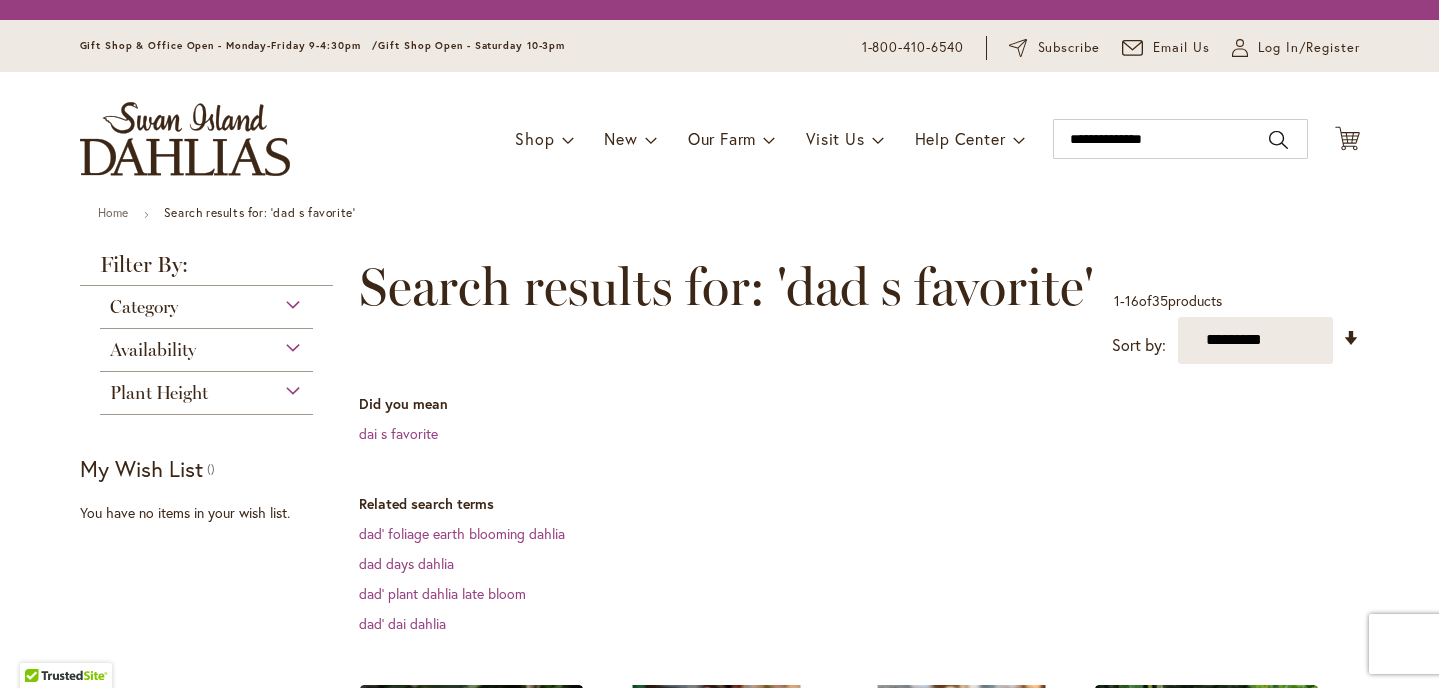 scroll, scrollTop: 0, scrollLeft: 0, axis: both 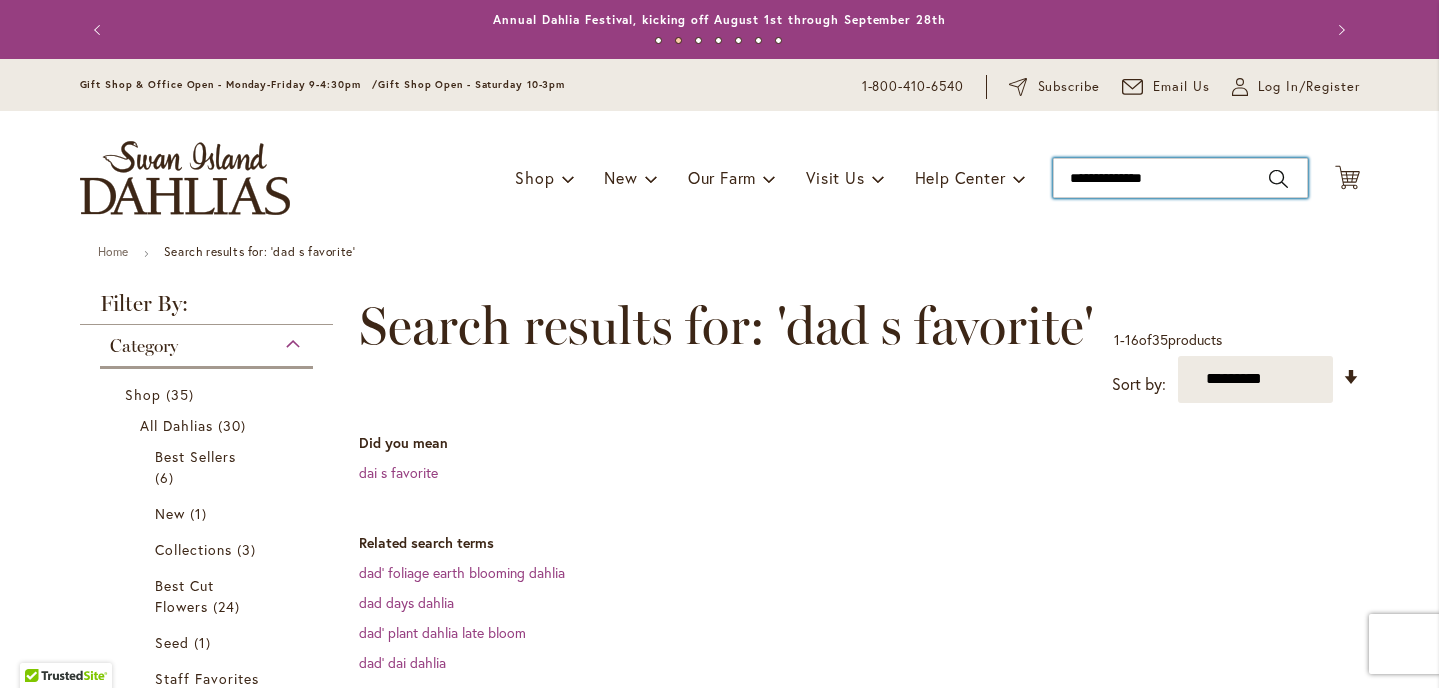 click on "**********" at bounding box center [1180, 178] 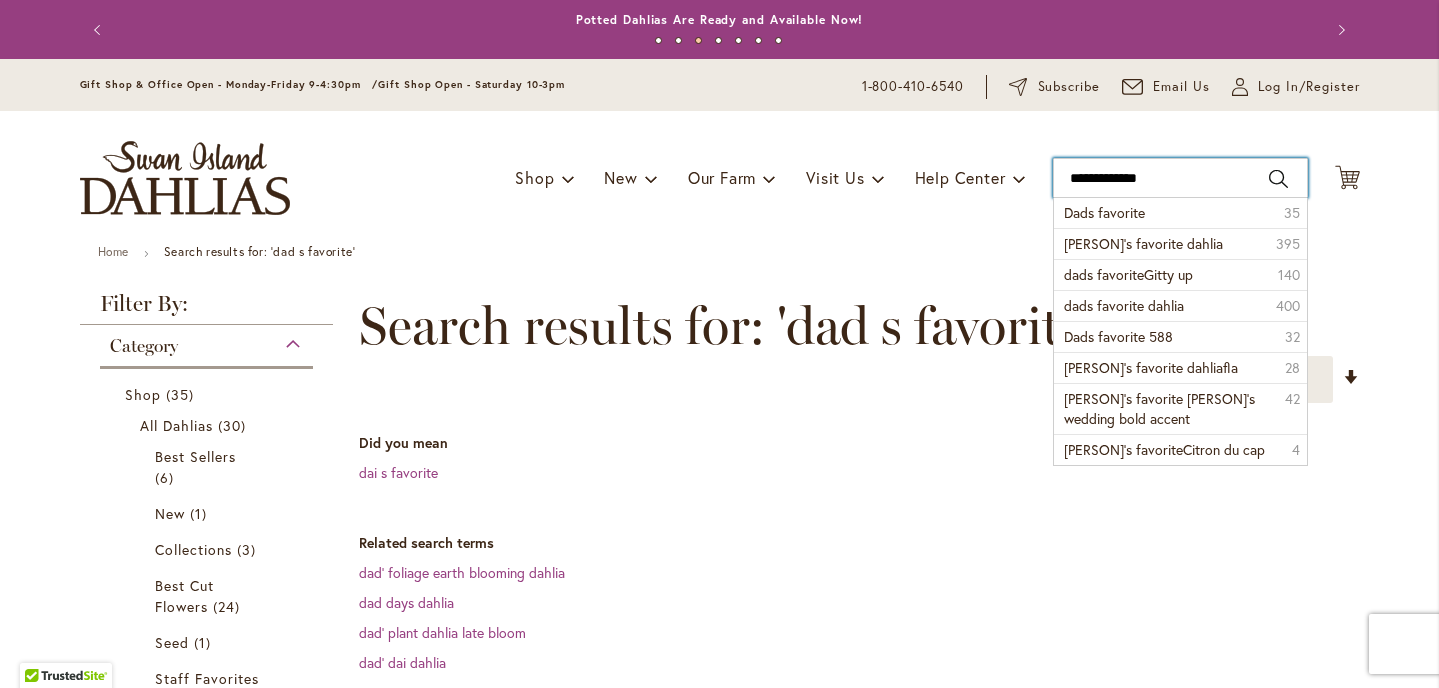 type on "**********" 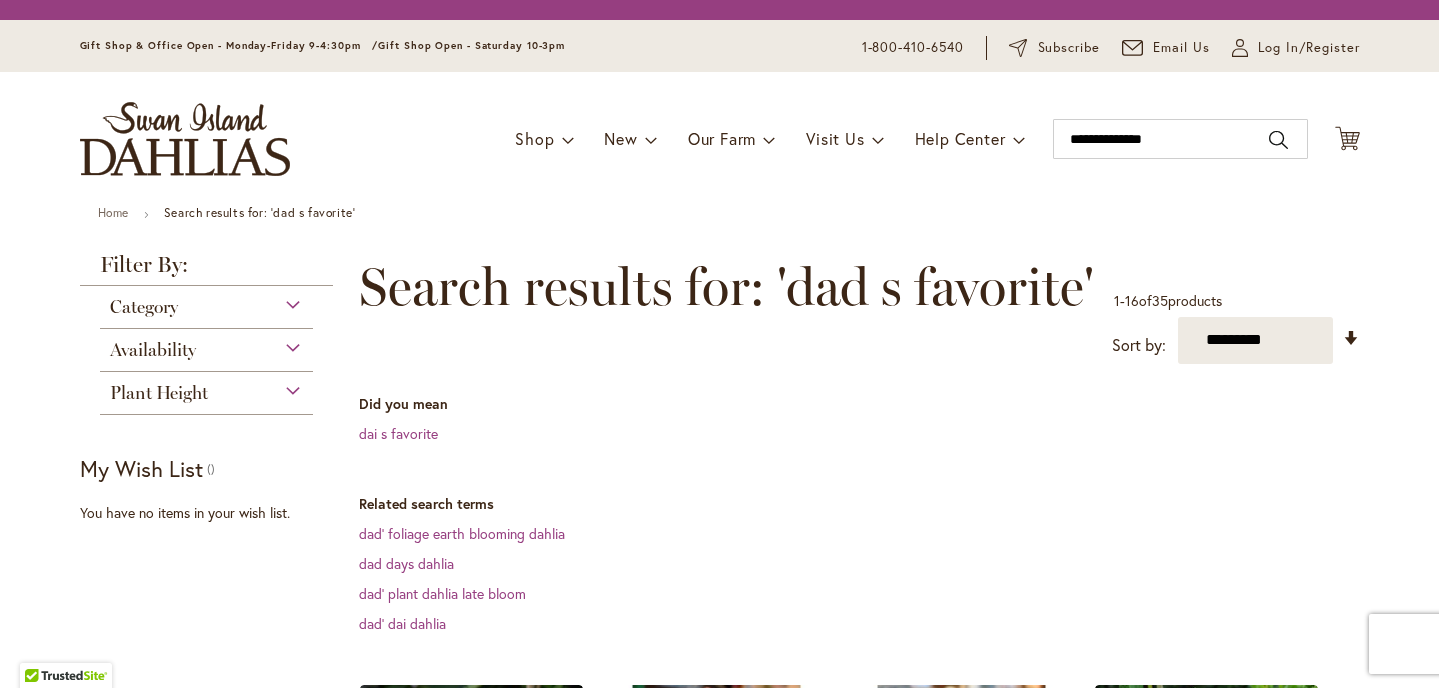 scroll, scrollTop: 0, scrollLeft: 0, axis: both 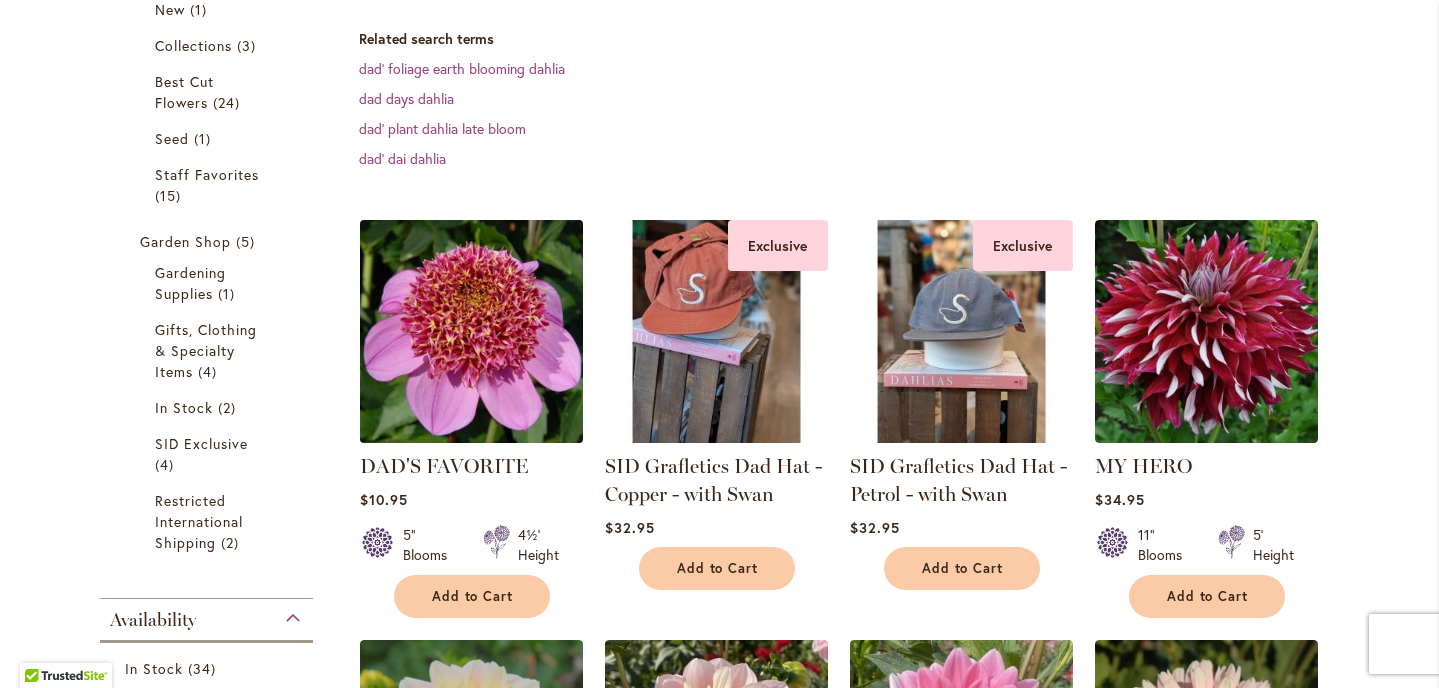 click at bounding box center (471, 331) 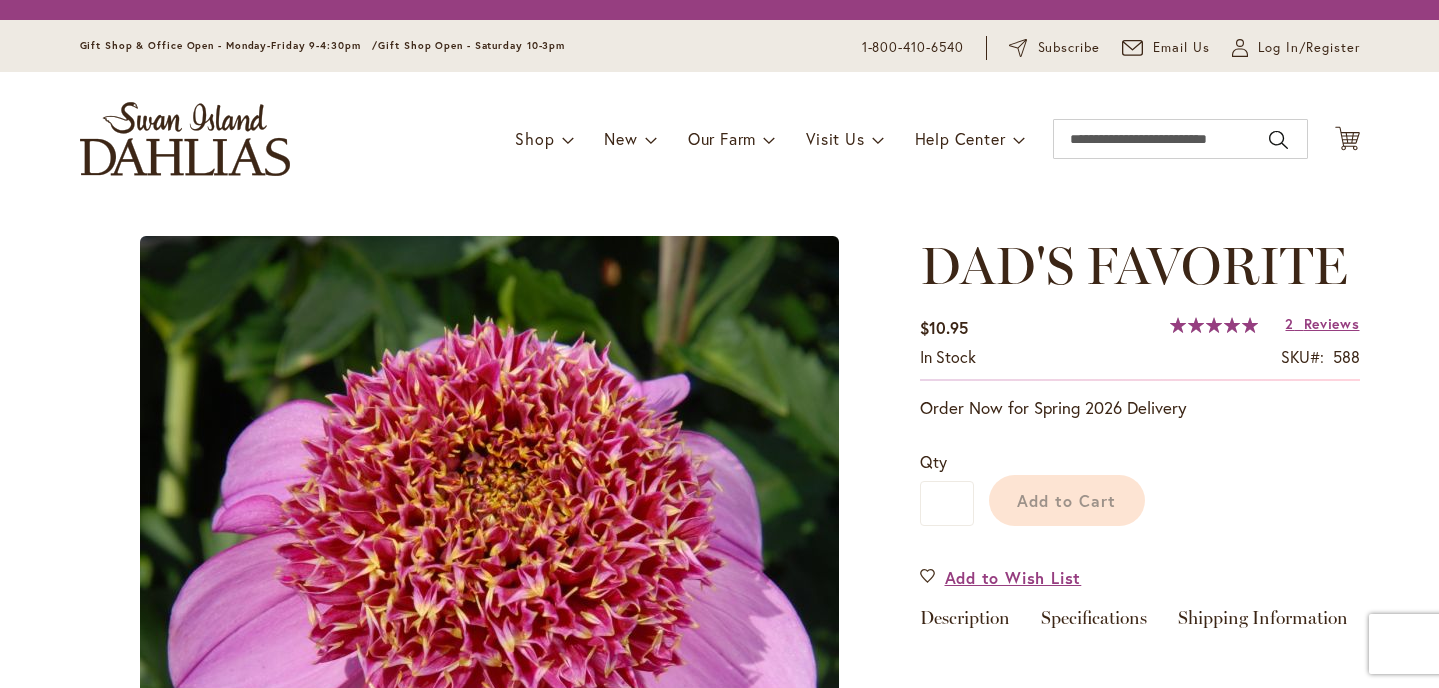 scroll, scrollTop: 0, scrollLeft: 0, axis: both 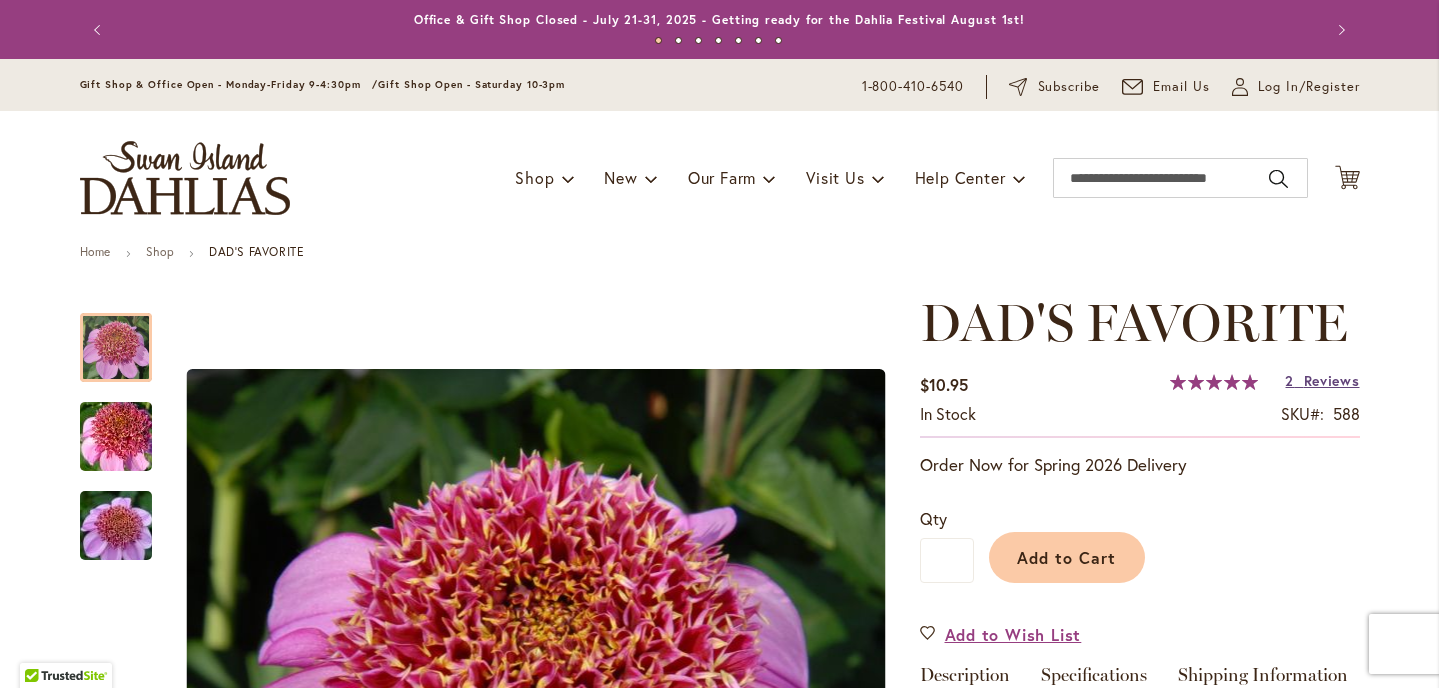 click on "Reviews" at bounding box center [1332, 380] 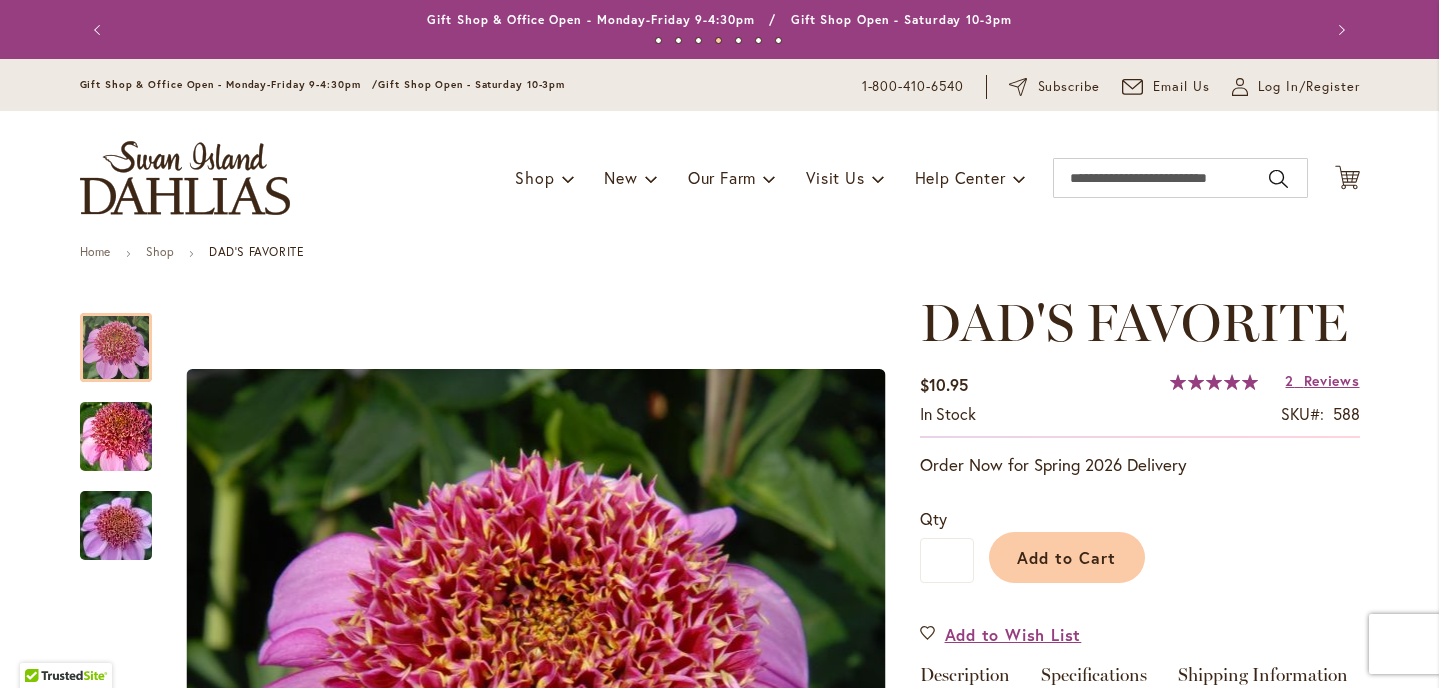 scroll, scrollTop: 0, scrollLeft: 0, axis: both 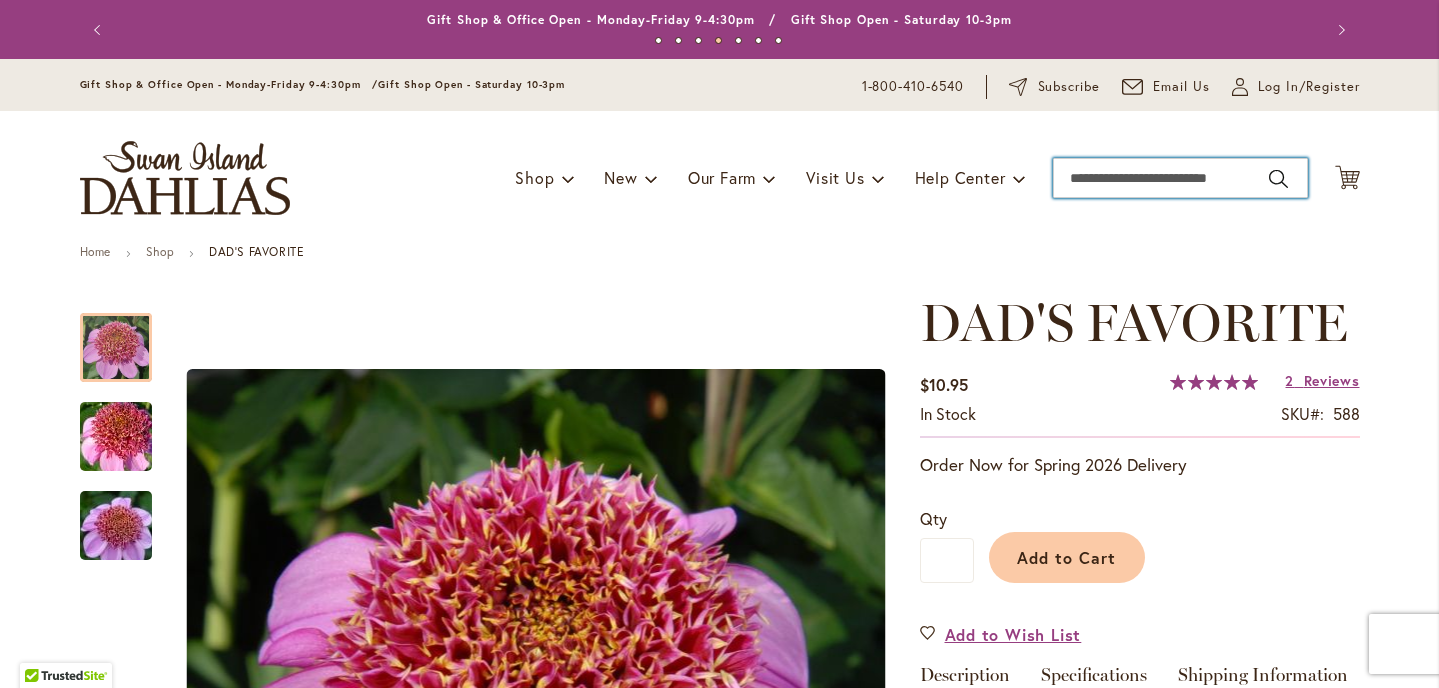 click on "Search" at bounding box center [1180, 178] 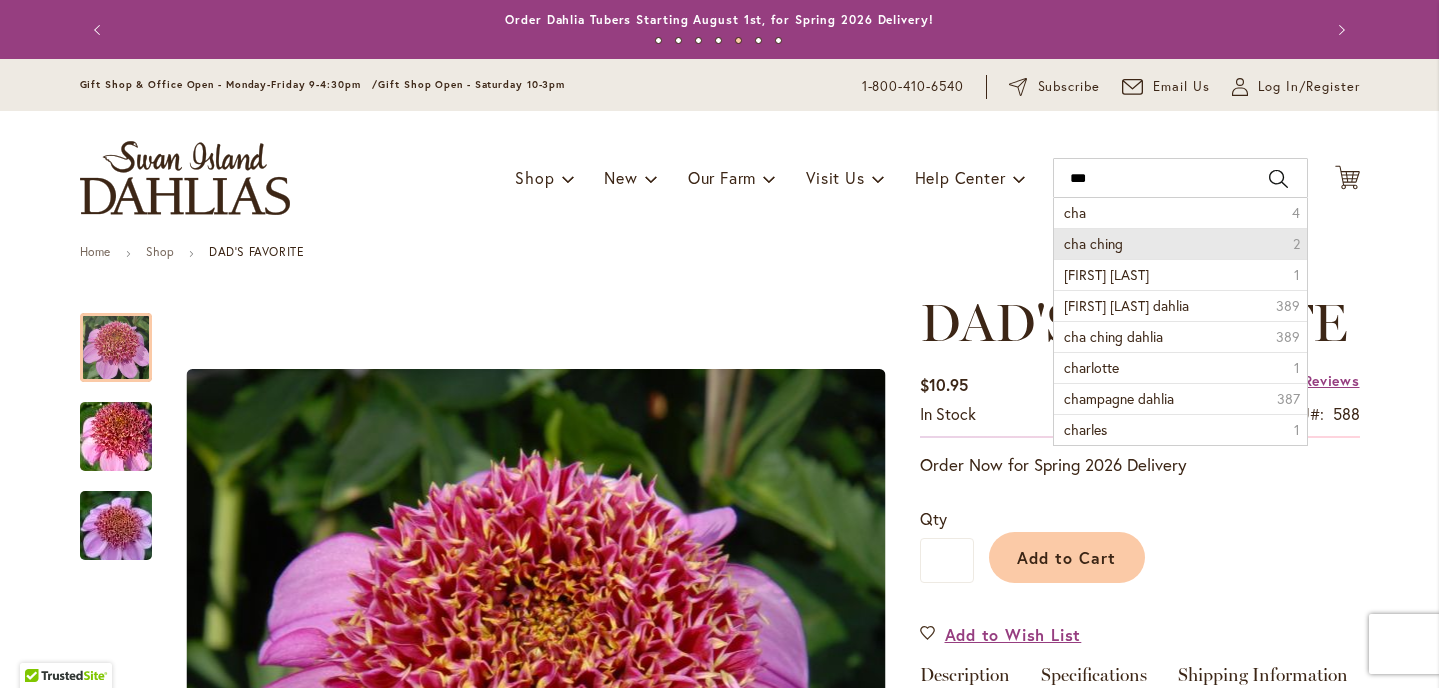 click on "cha ching" at bounding box center [1093, 243] 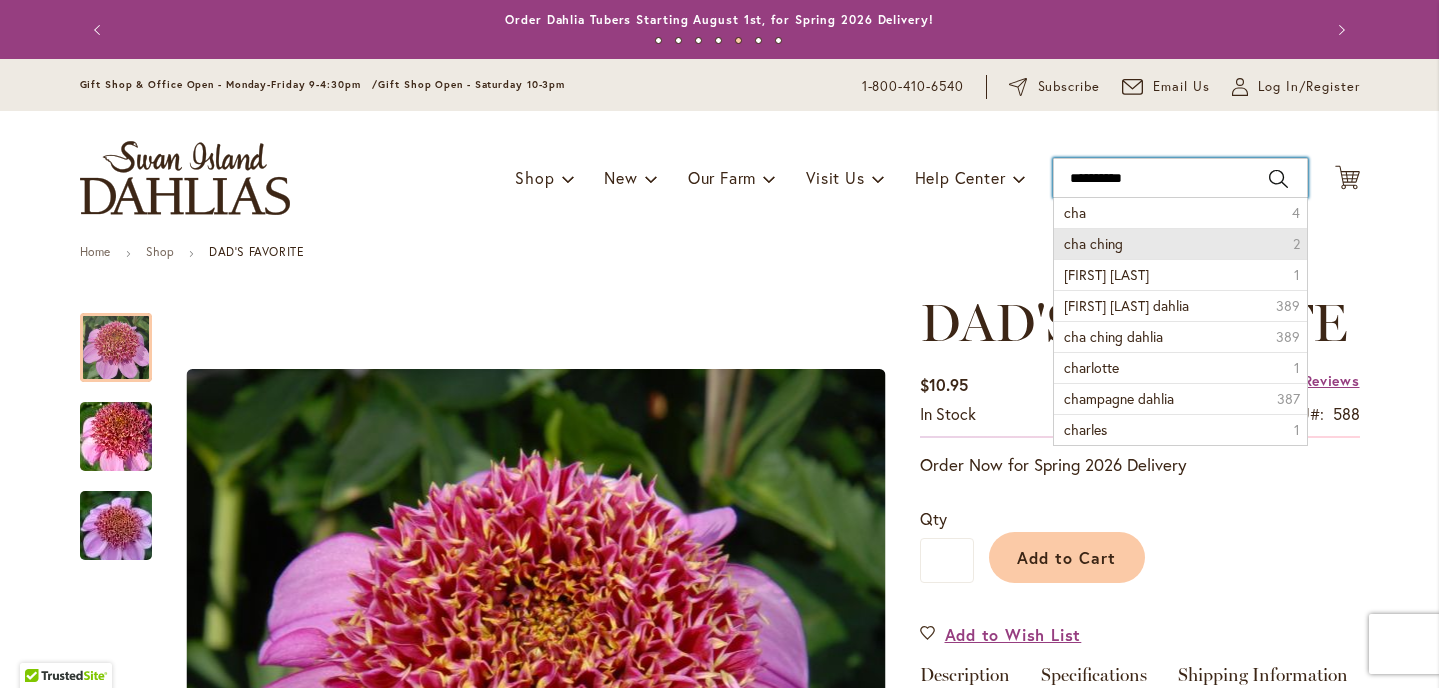 type on "*********" 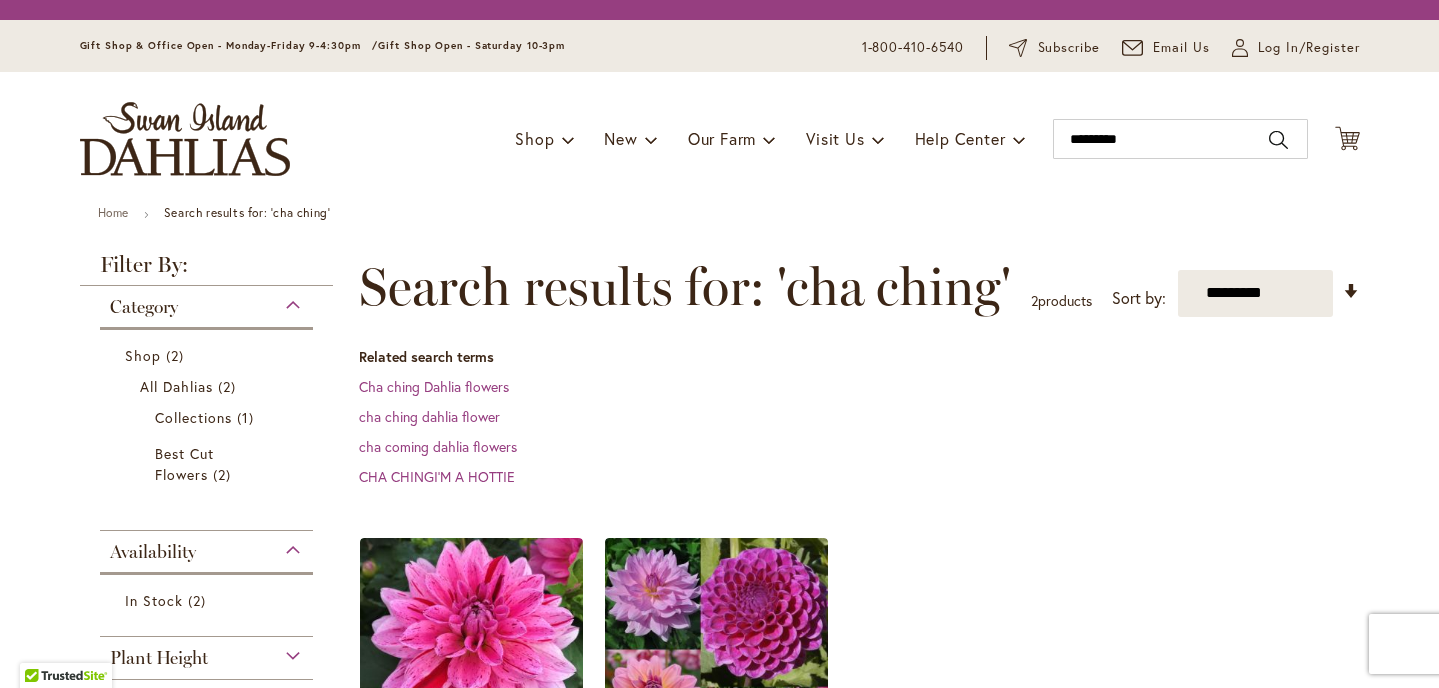 scroll, scrollTop: 0, scrollLeft: 0, axis: both 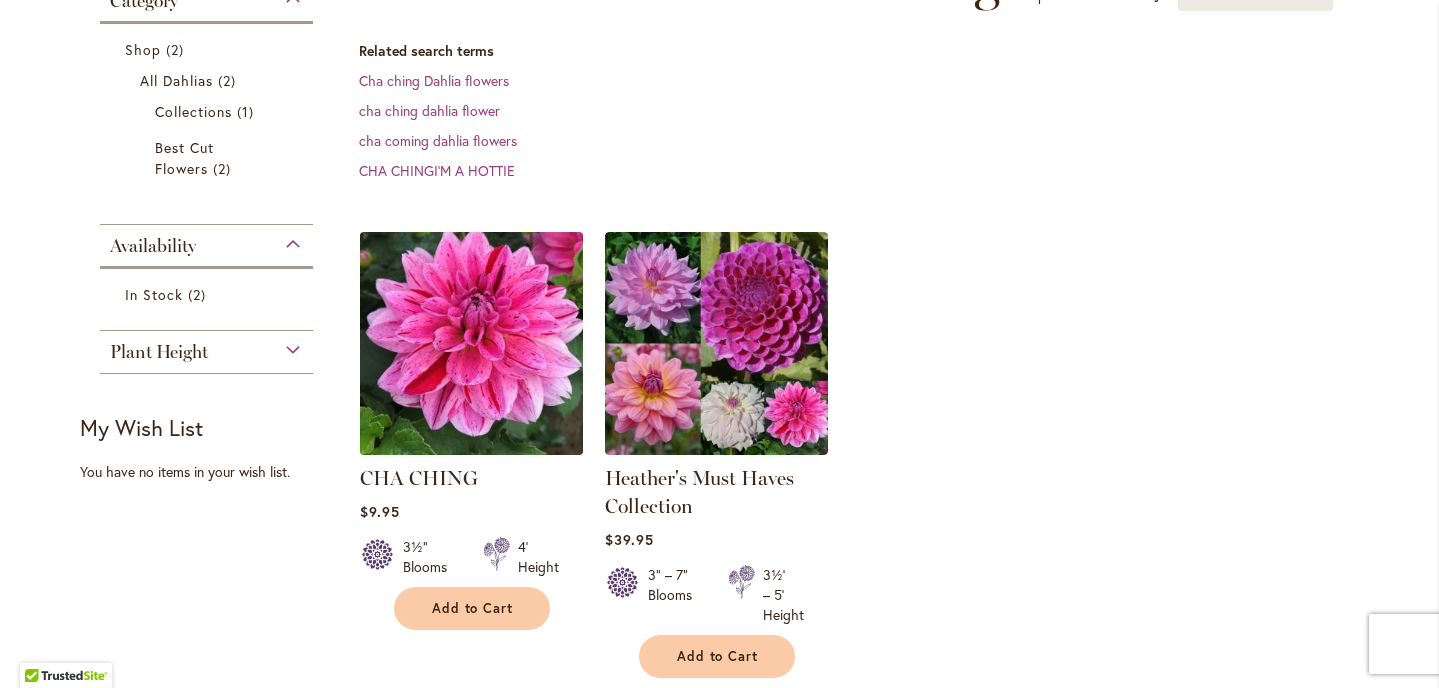 click at bounding box center (471, 343) 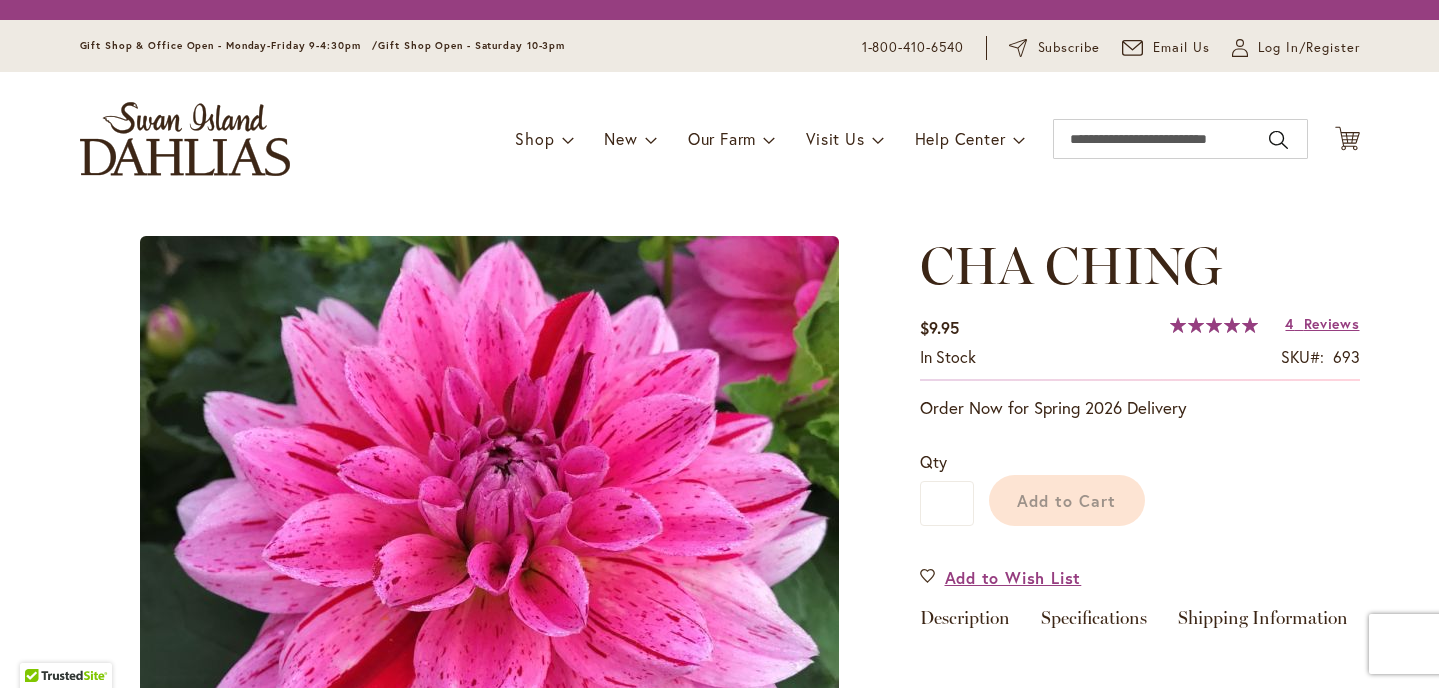 scroll, scrollTop: 0, scrollLeft: 0, axis: both 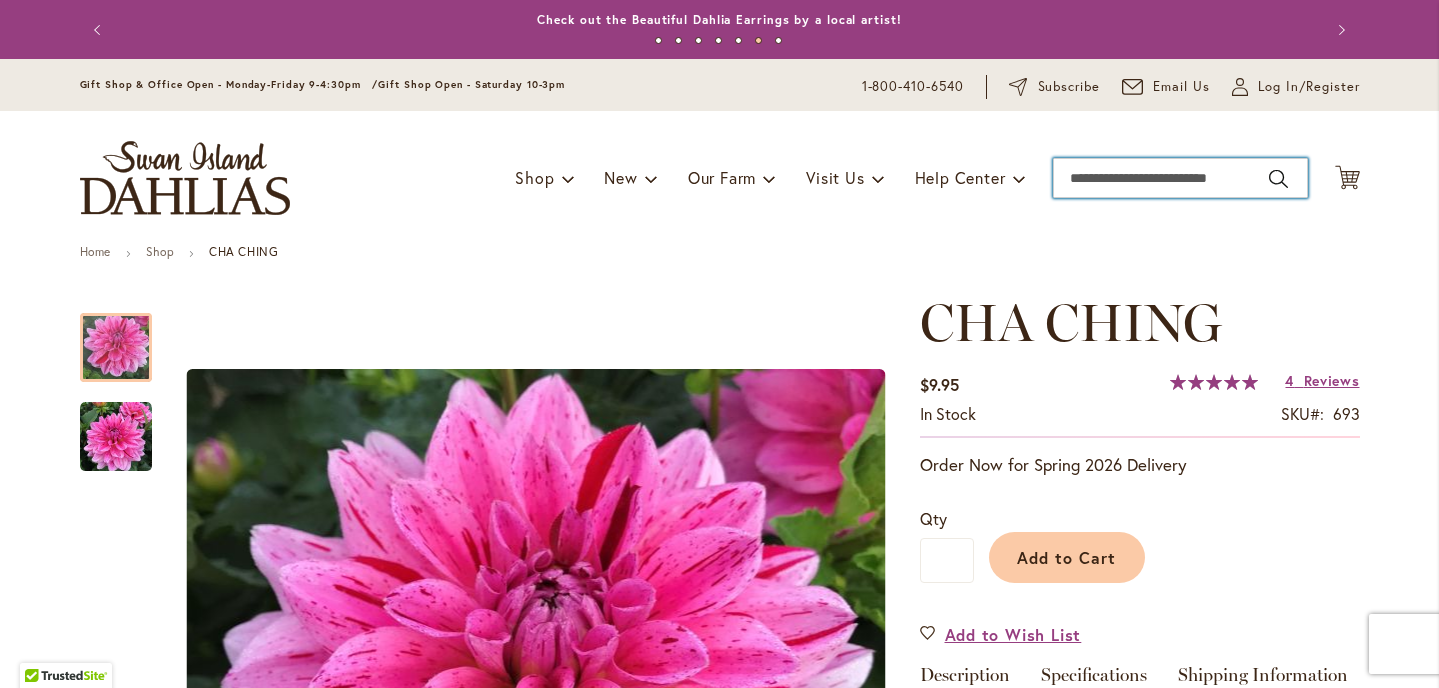 click on "Search" at bounding box center [1180, 178] 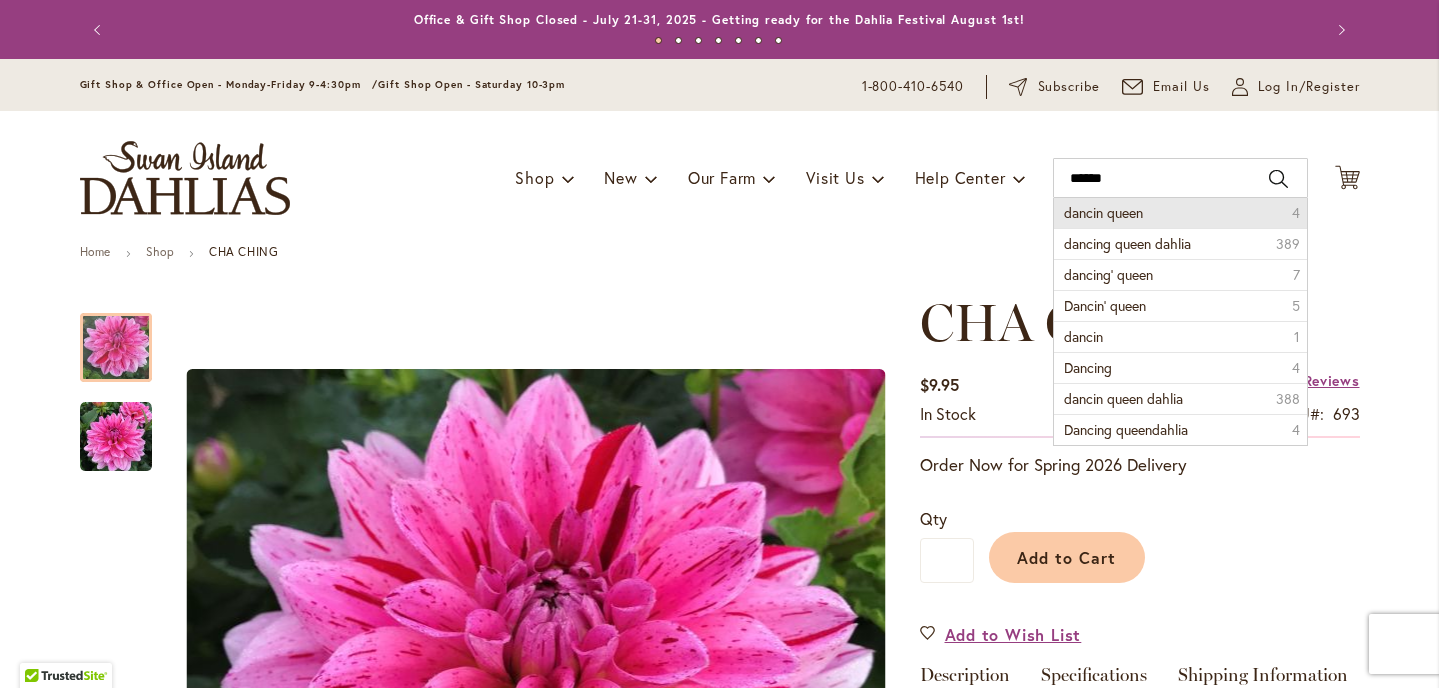 click on "dancin queen" at bounding box center (1103, 212) 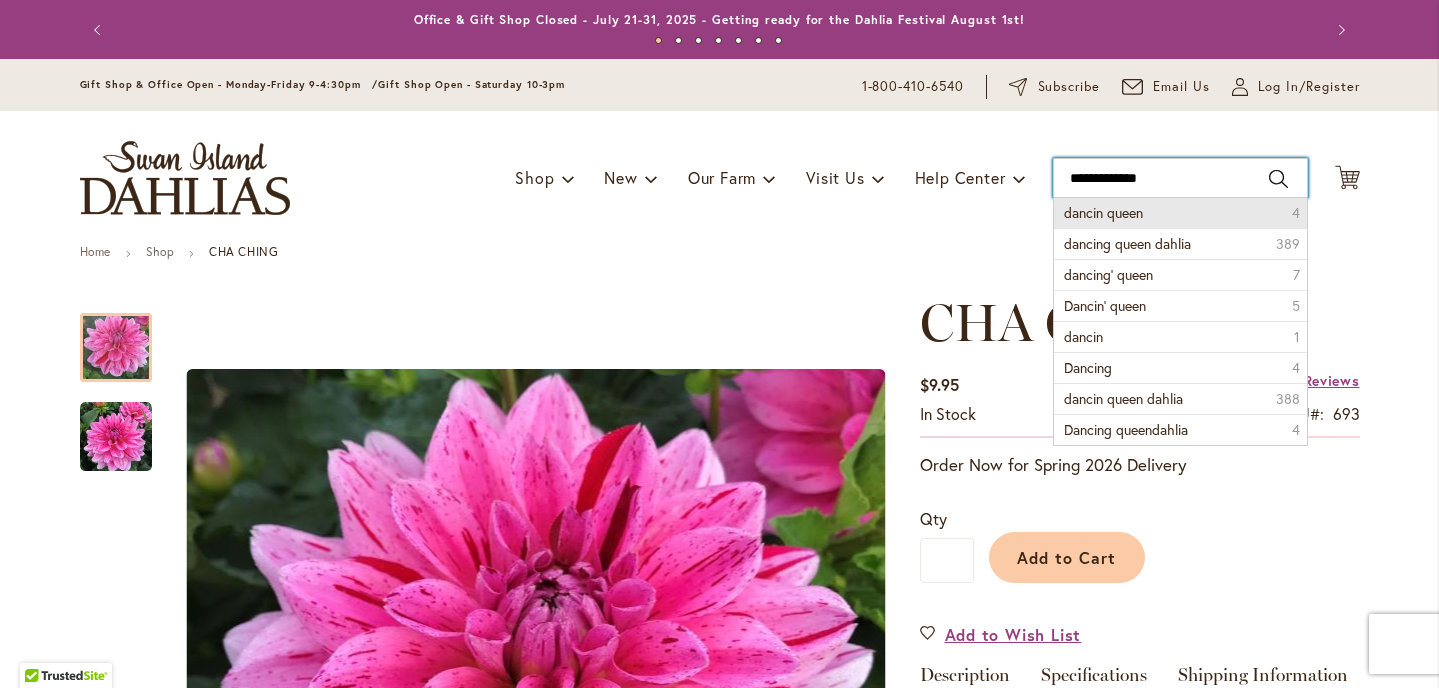 type on "**********" 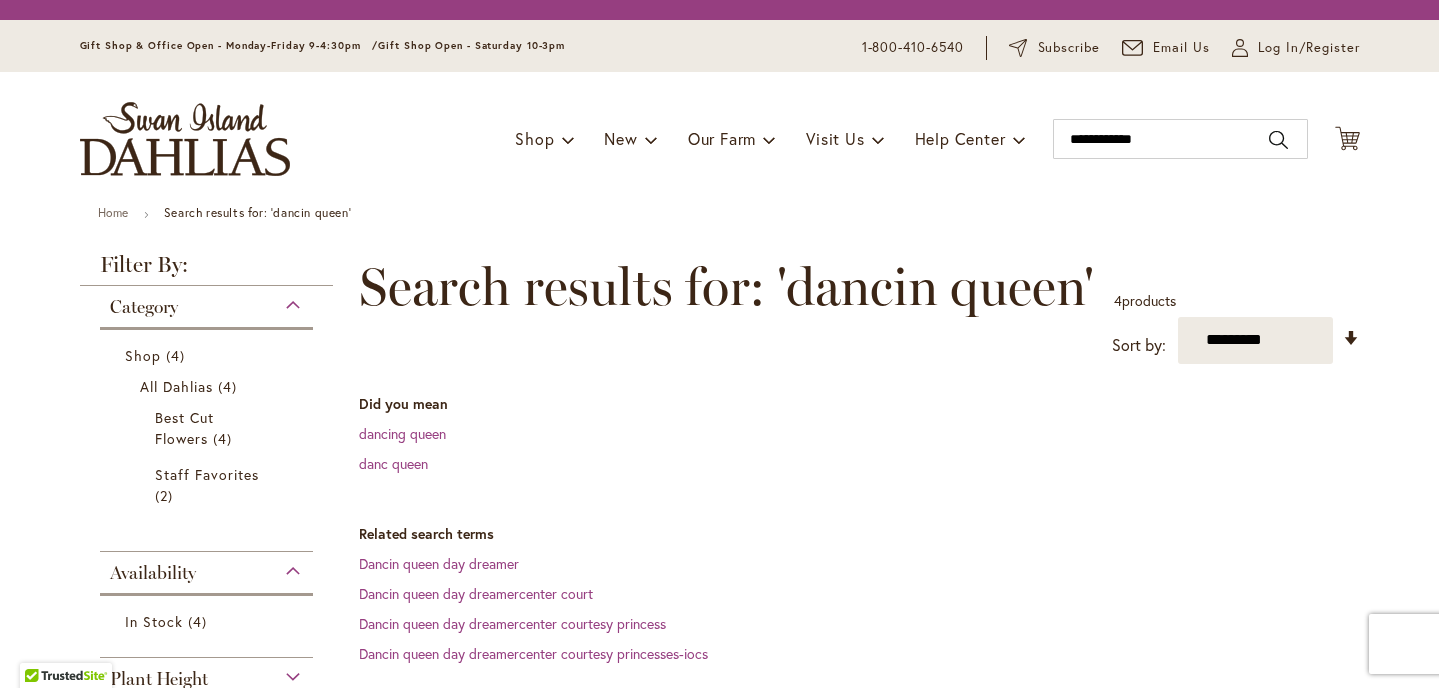 scroll, scrollTop: 0, scrollLeft: 0, axis: both 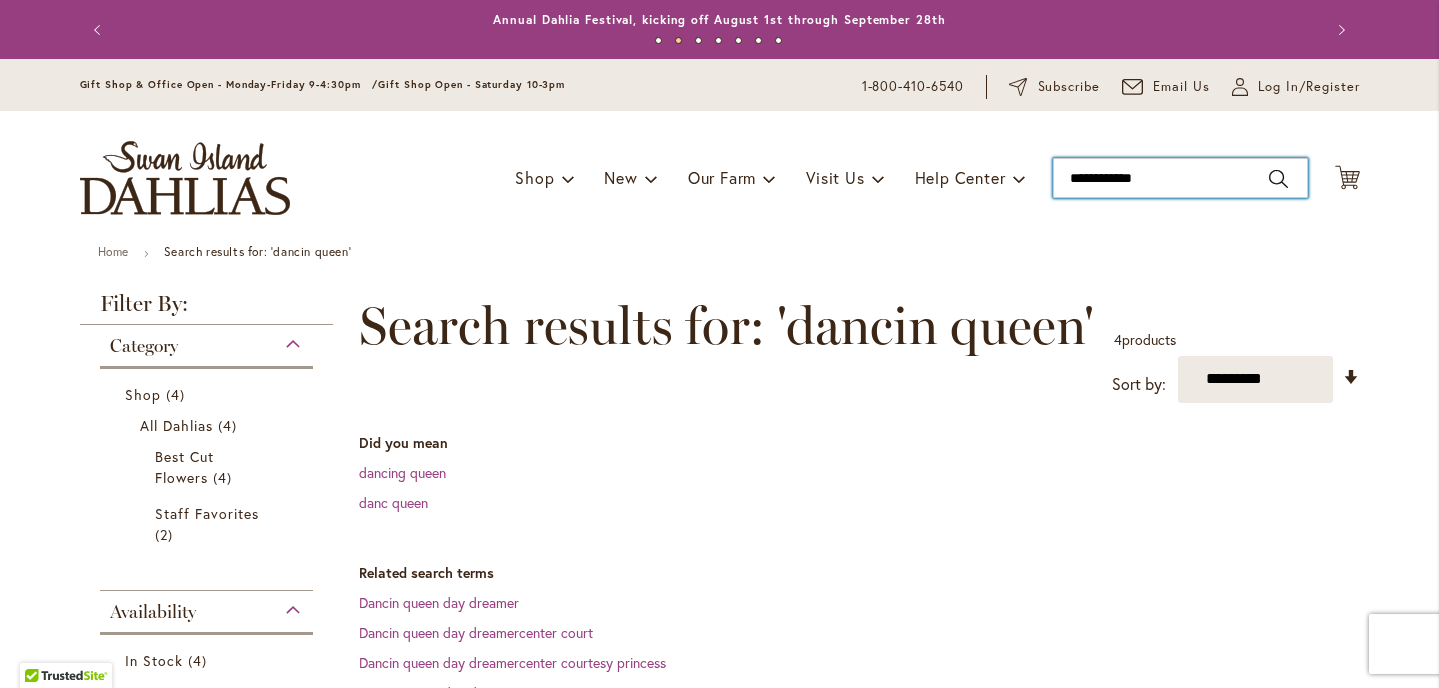 click on "**********" at bounding box center [1180, 178] 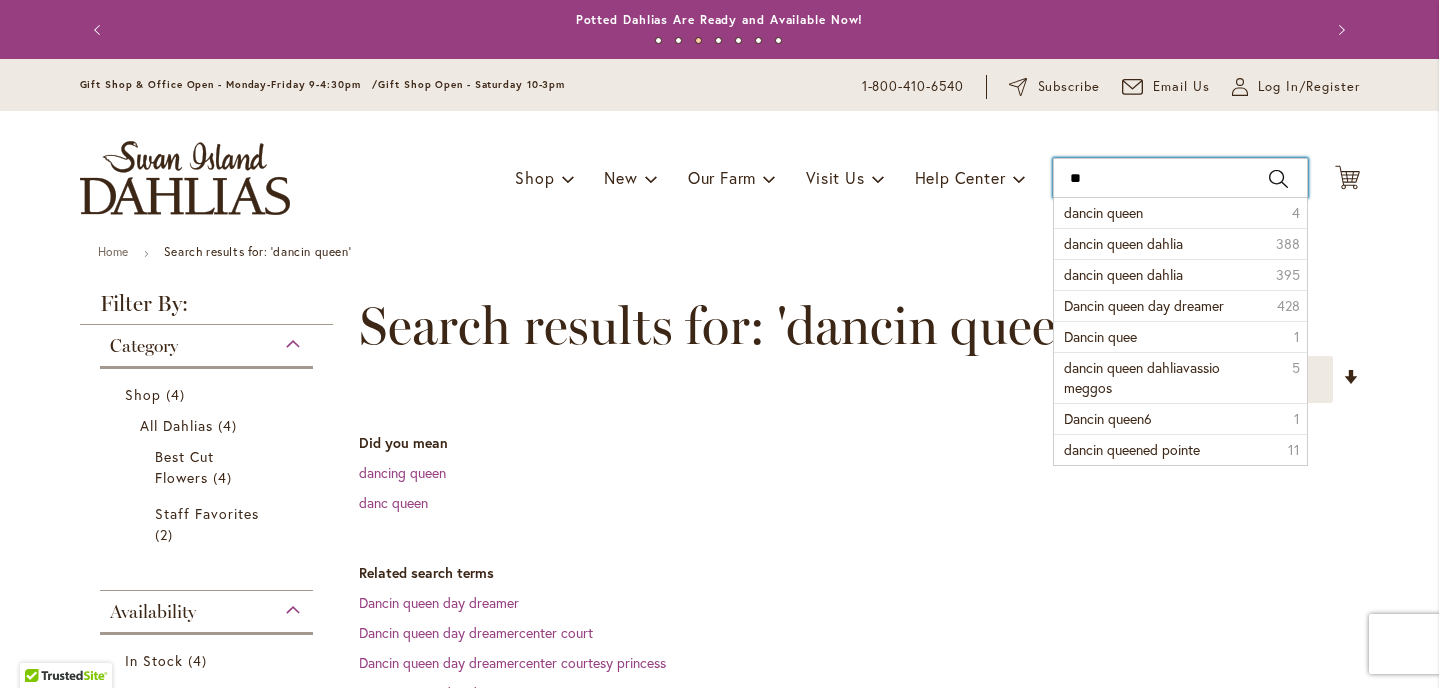 type on "*" 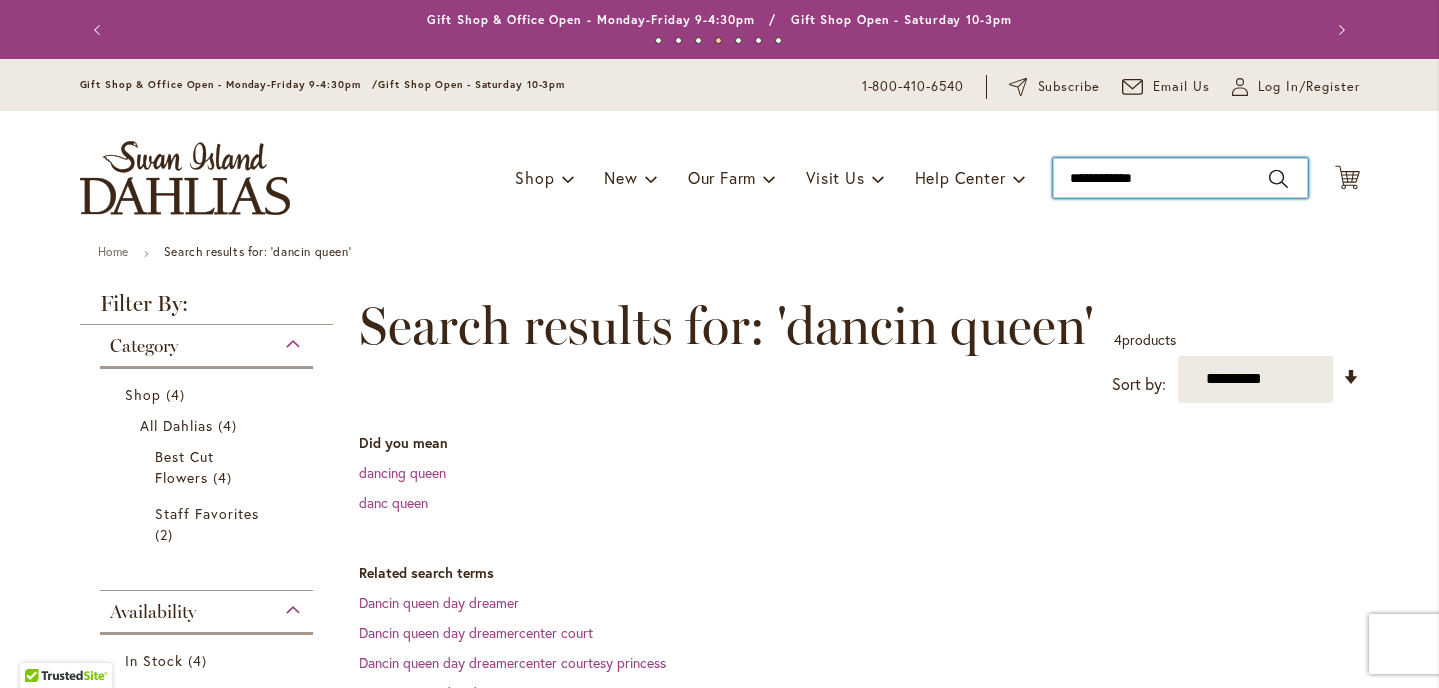 type on "**********" 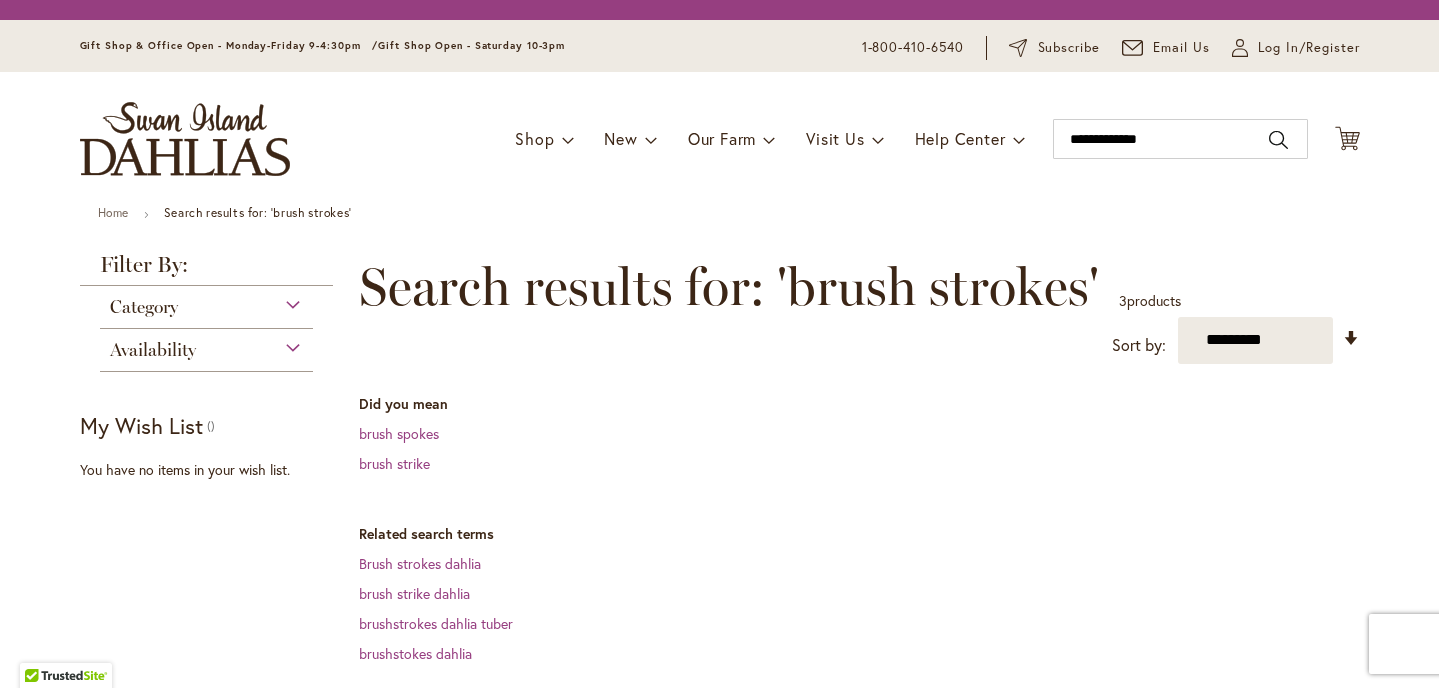 scroll, scrollTop: 0, scrollLeft: 0, axis: both 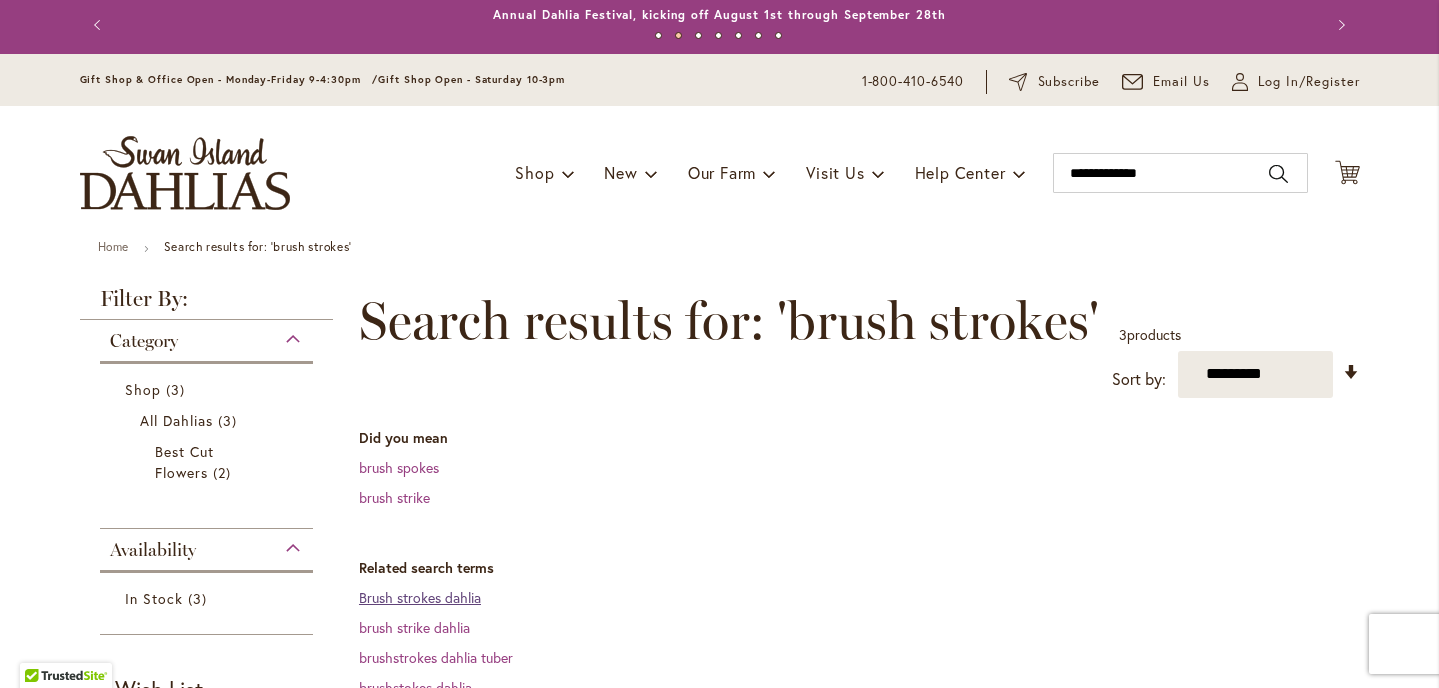 click on "Brush strokes dahlia" at bounding box center (420, 597) 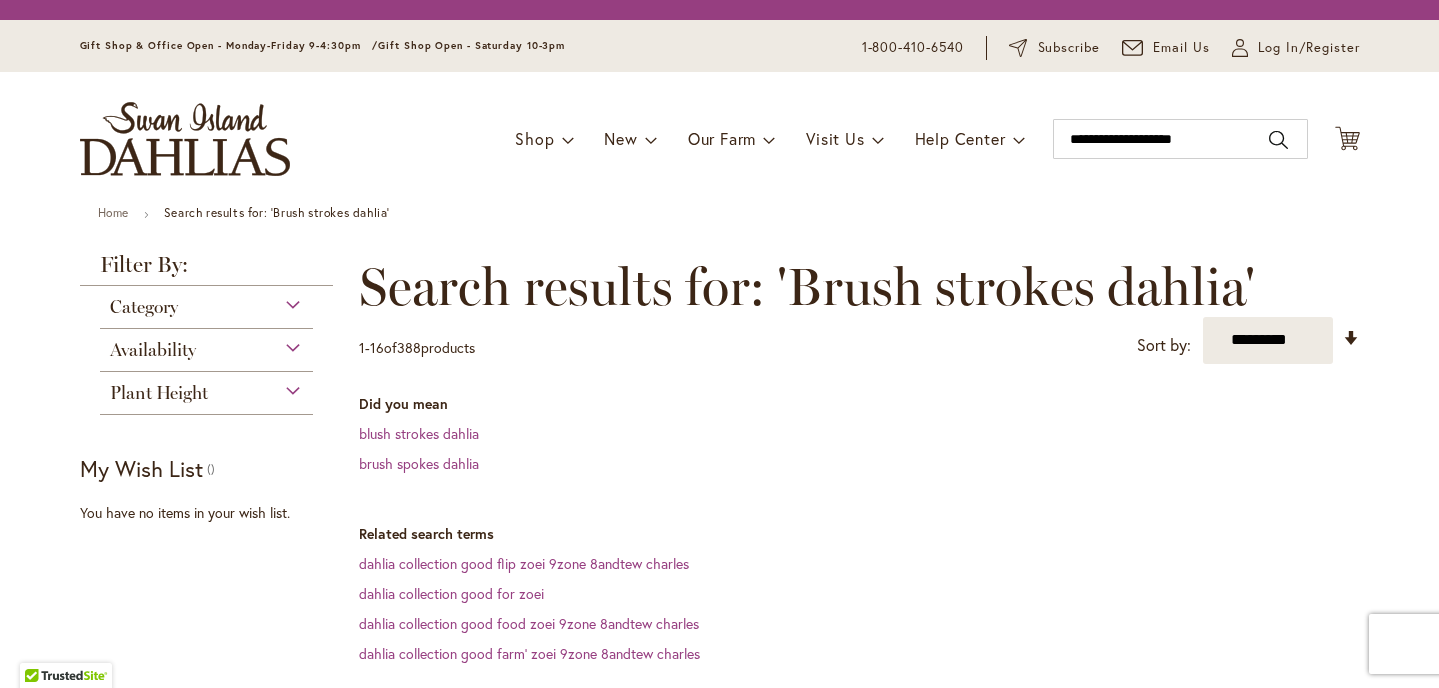scroll, scrollTop: 0, scrollLeft: 0, axis: both 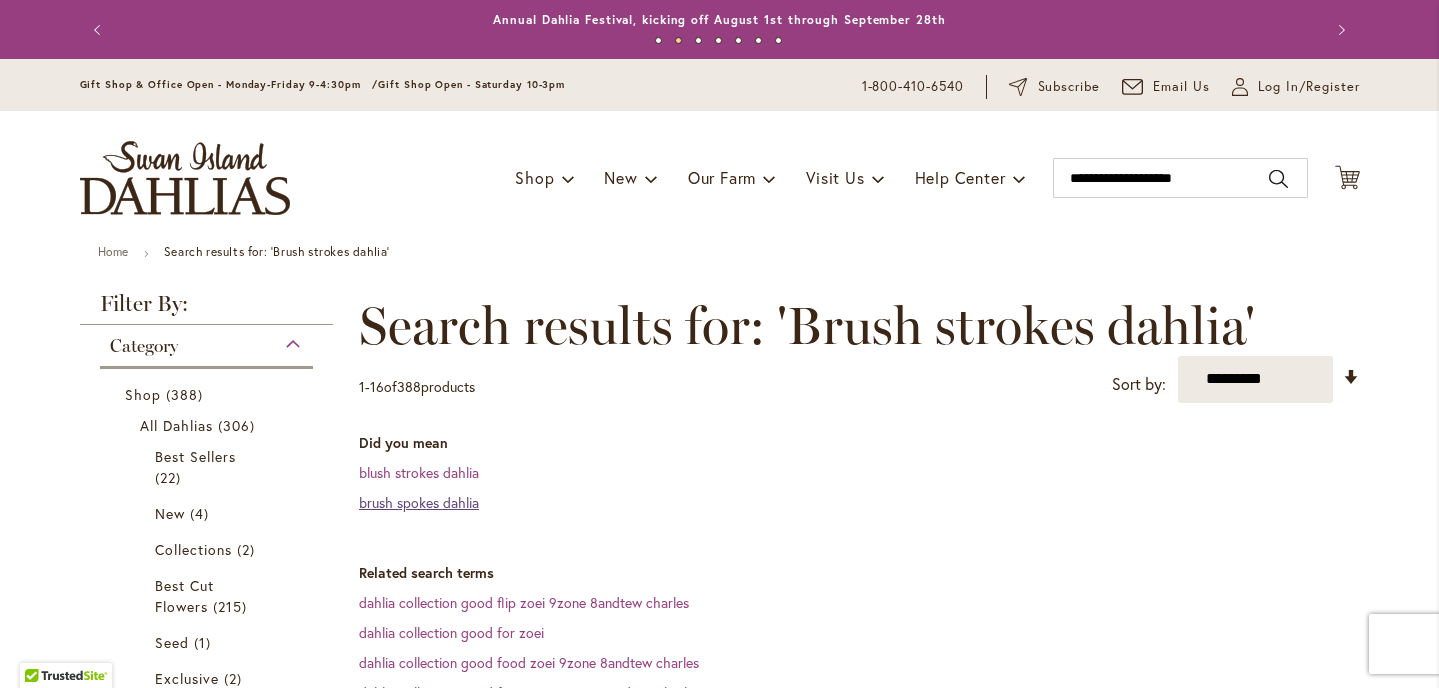 click on "brush spokes dahlia" at bounding box center (419, 502) 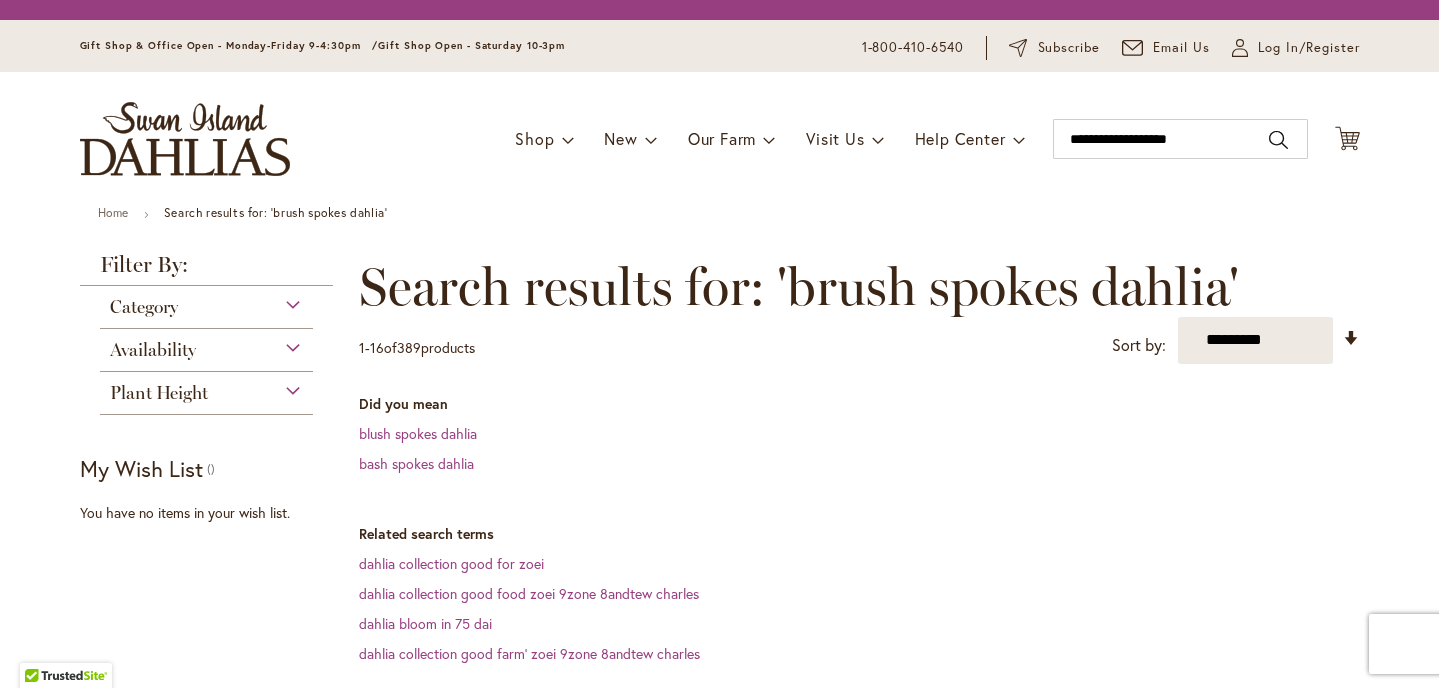 scroll, scrollTop: 0, scrollLeft: 0, axis: both 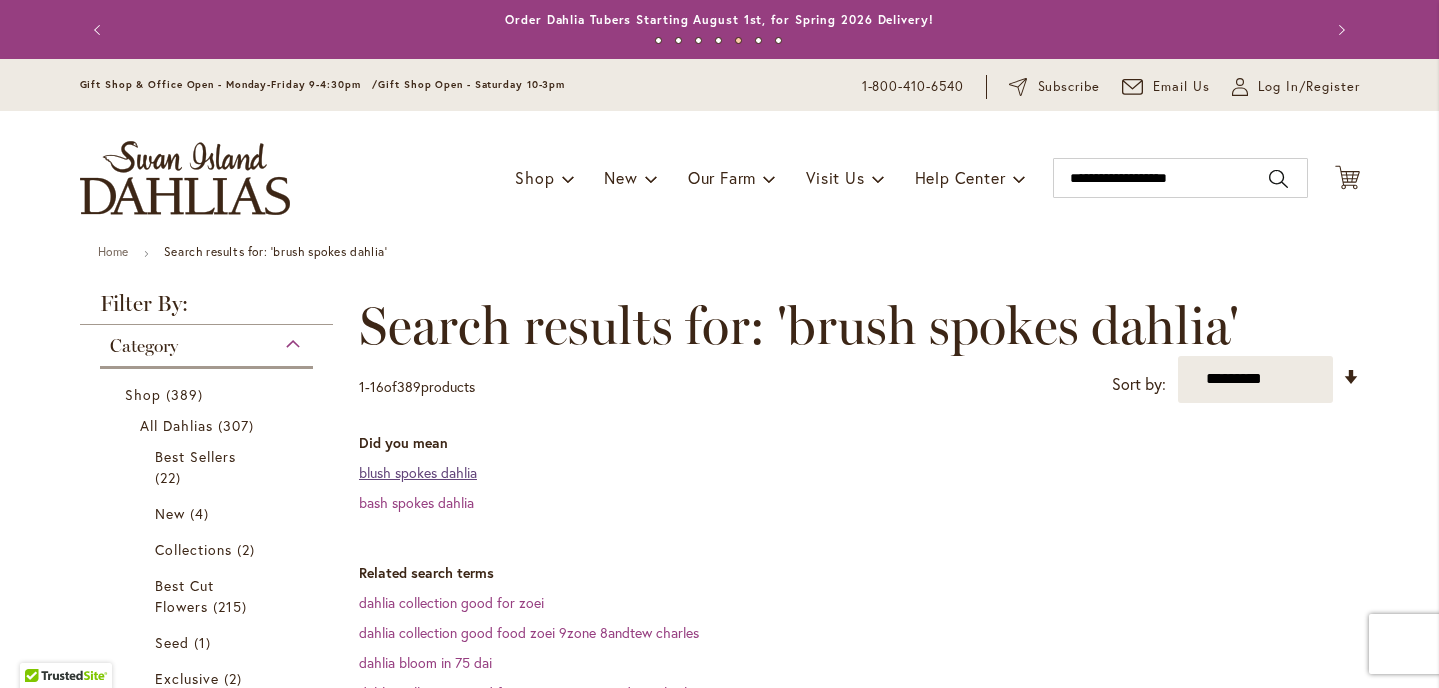 click on "blush spokes dahlia" at bounding box center [418, 472] 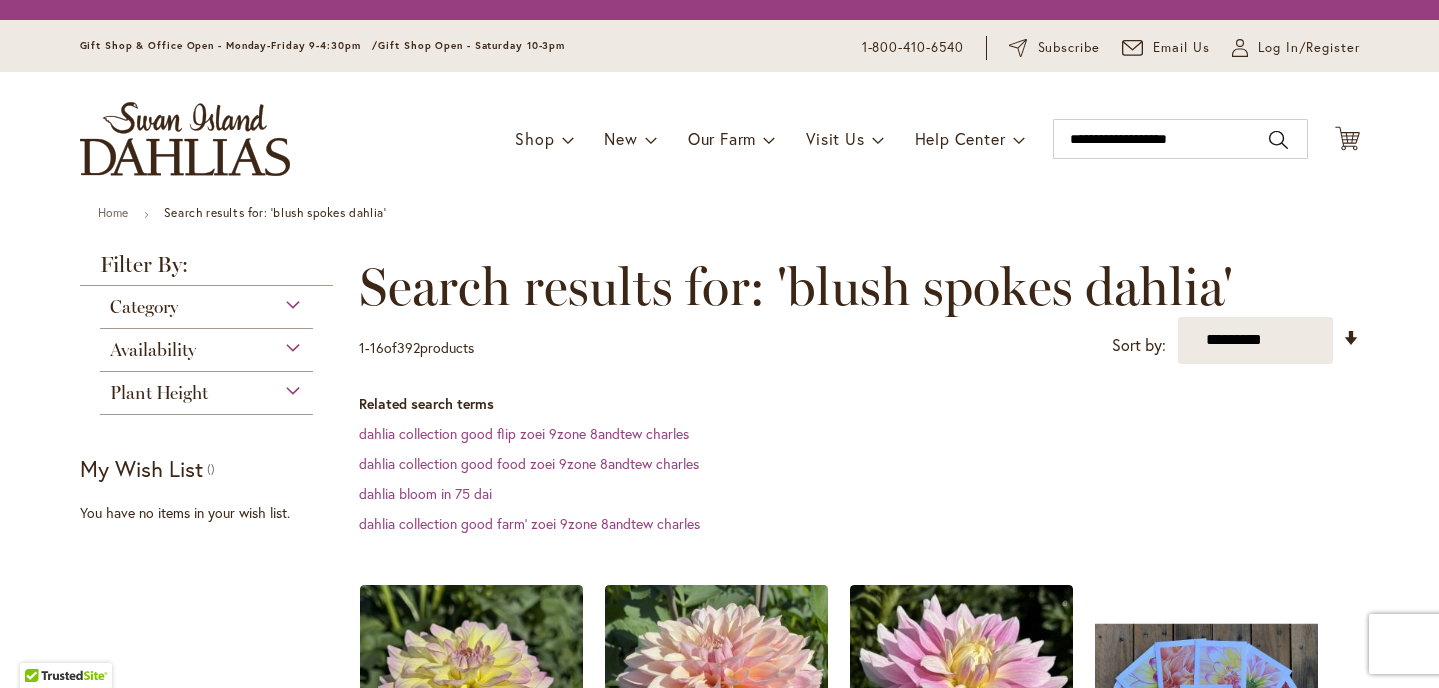 scroll, scrollTop: 0, scrollLeft: 0, axis: both 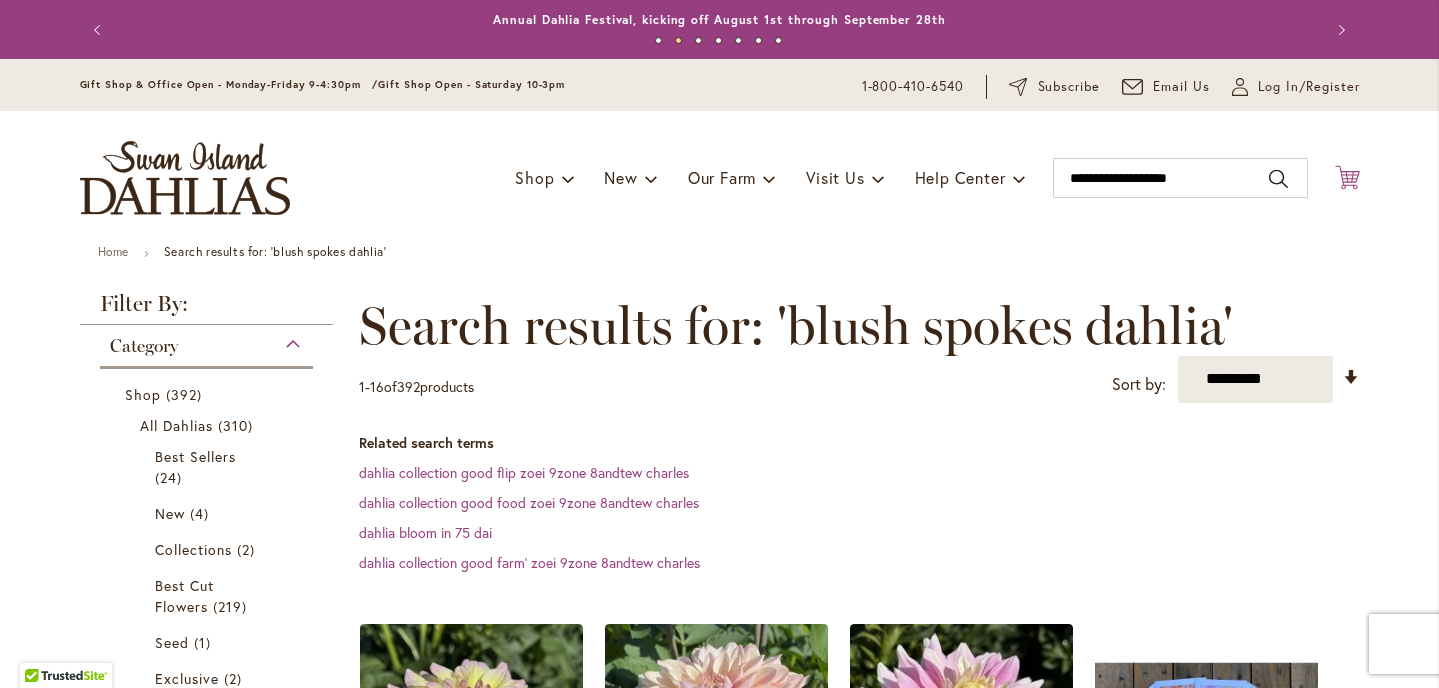 click on "Cart
.cls-1 {
fill: #231f20;
}" 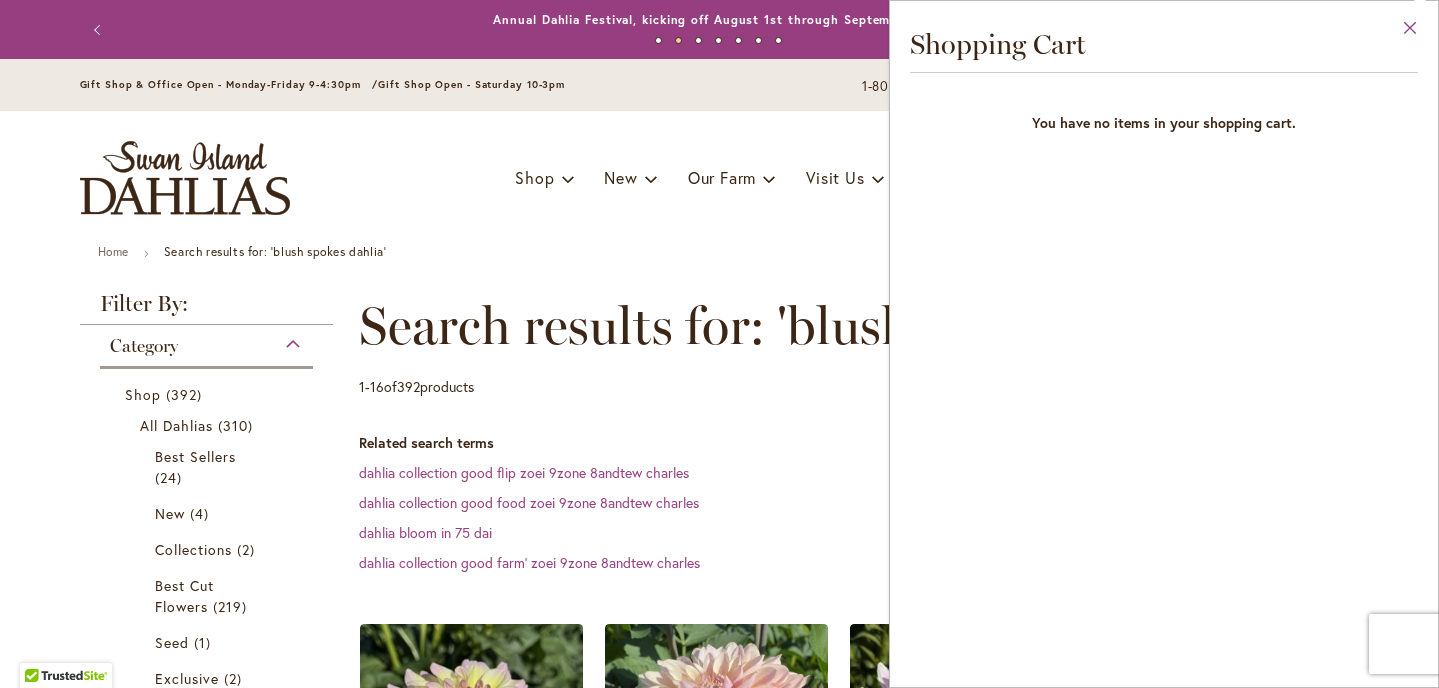 click on "Close" at bounding box center (1410, 32) 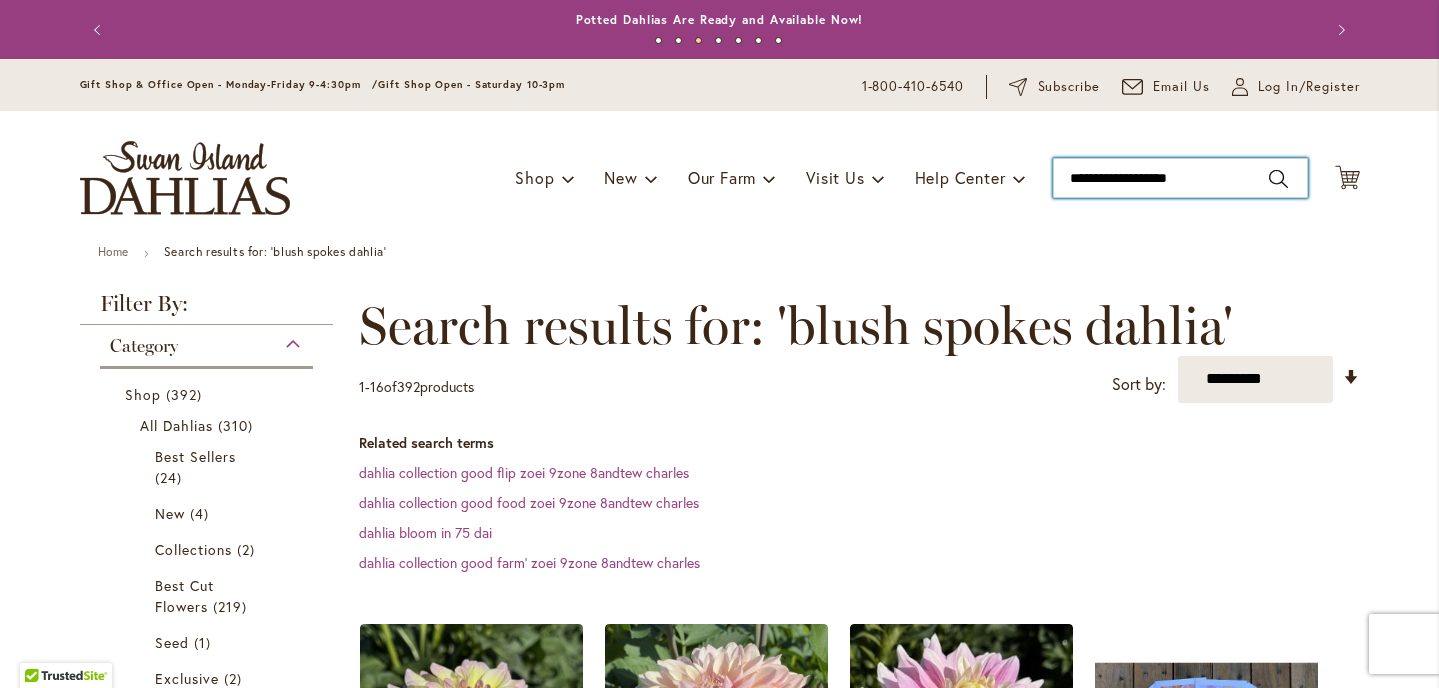 click on "**********" at bounding box center (1180, 178) 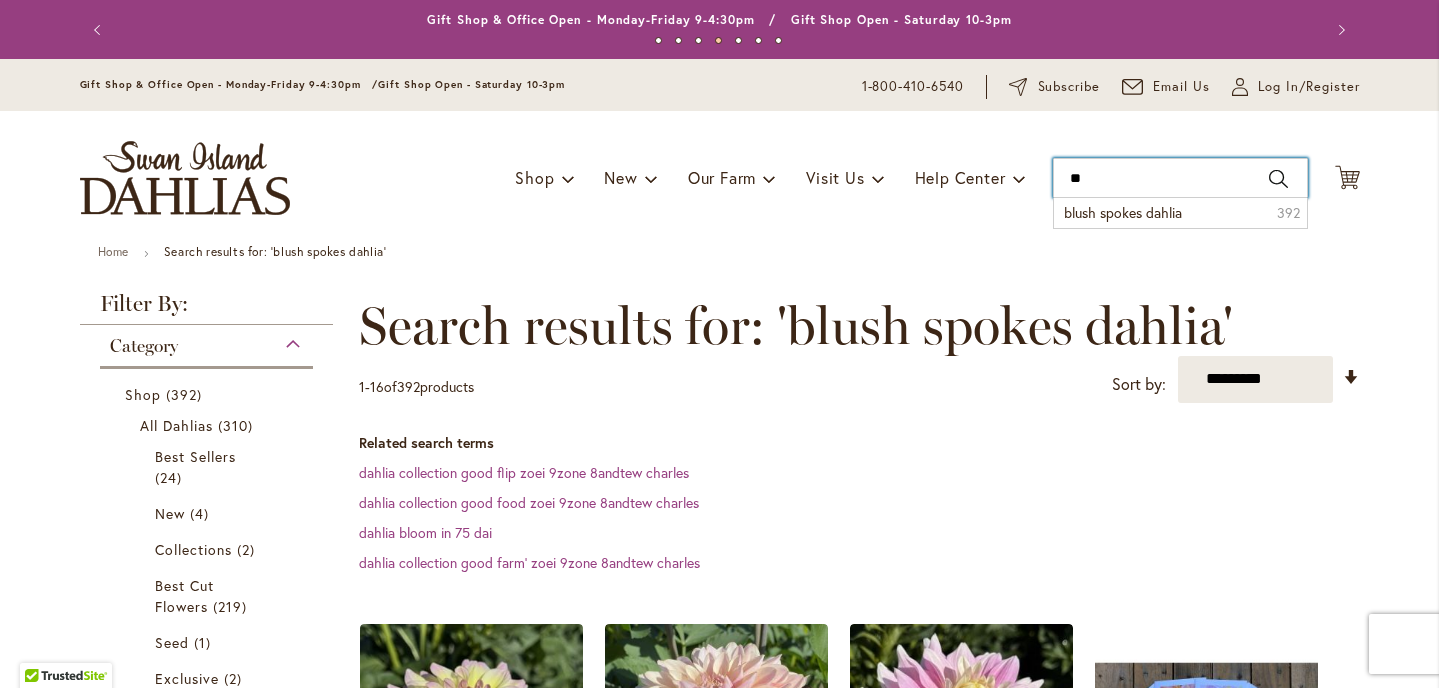type on "*" 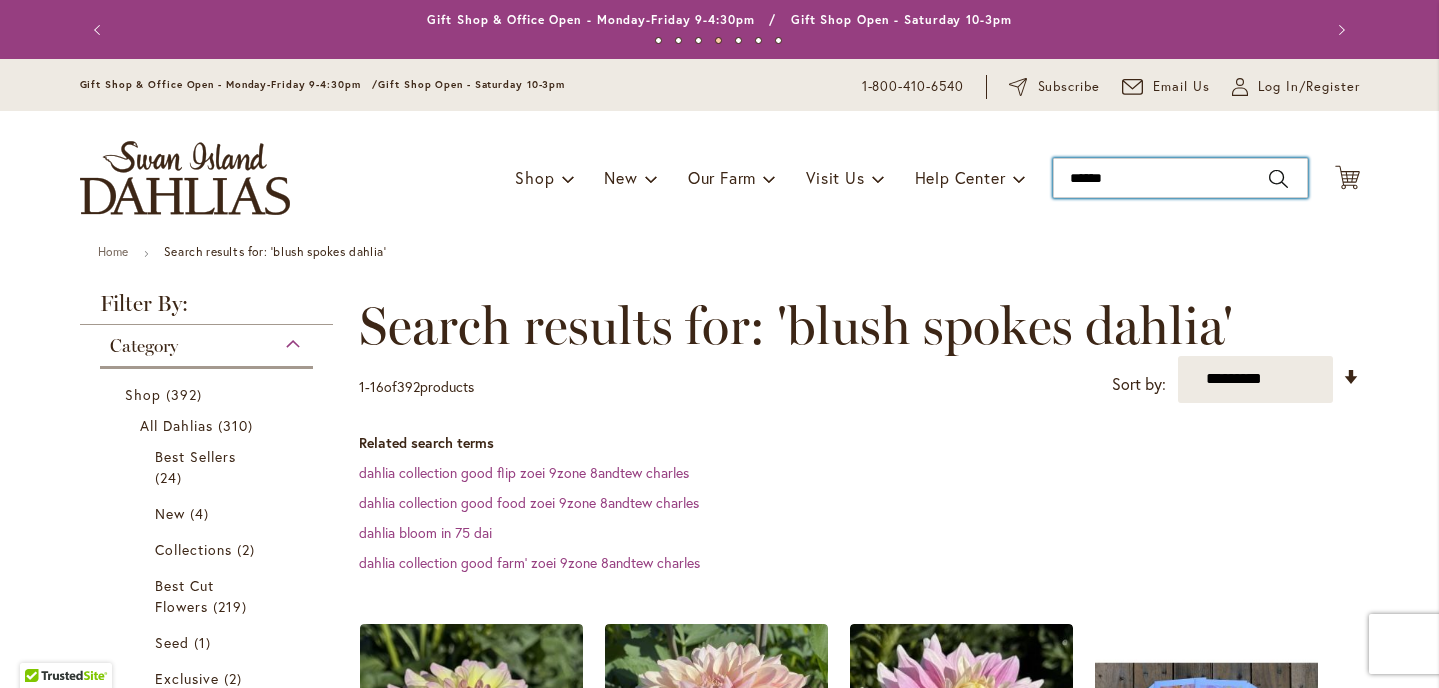 type on "*******" 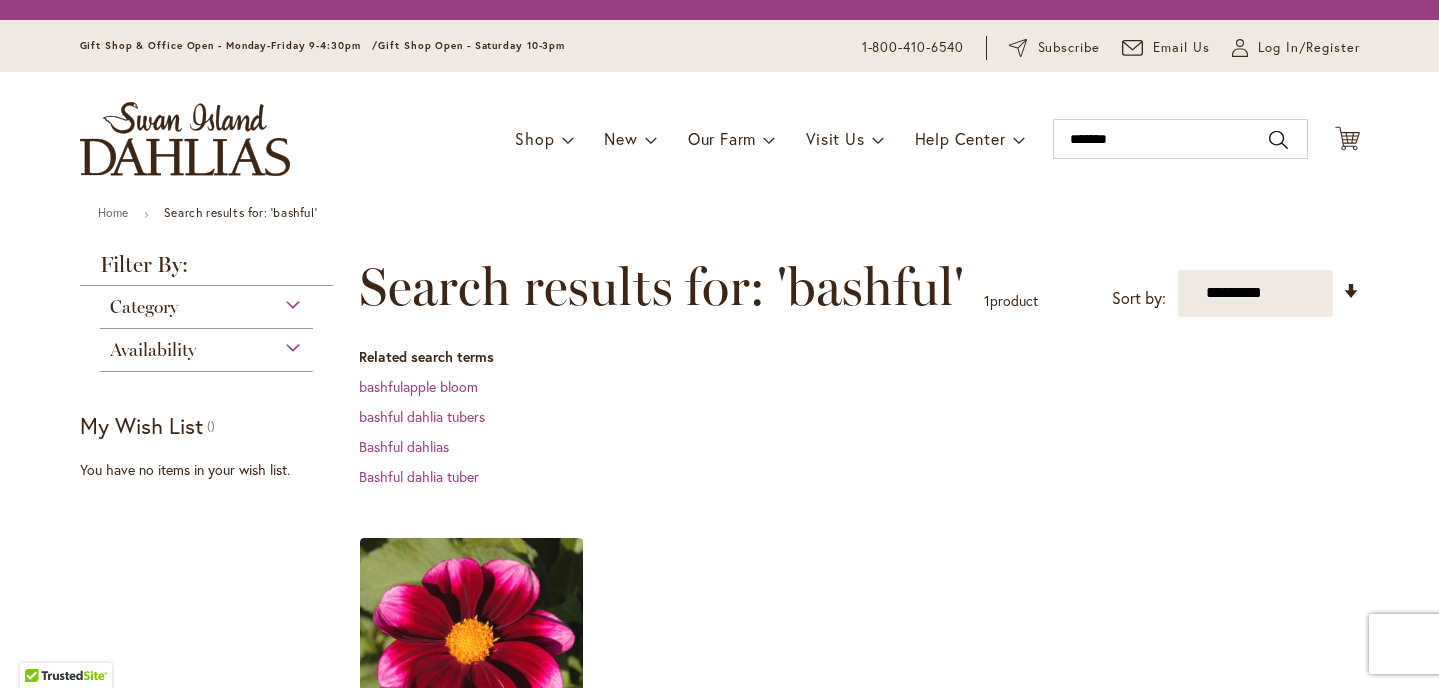 scroll, scrollTop: 0, scrollLeft: 0, axis: both 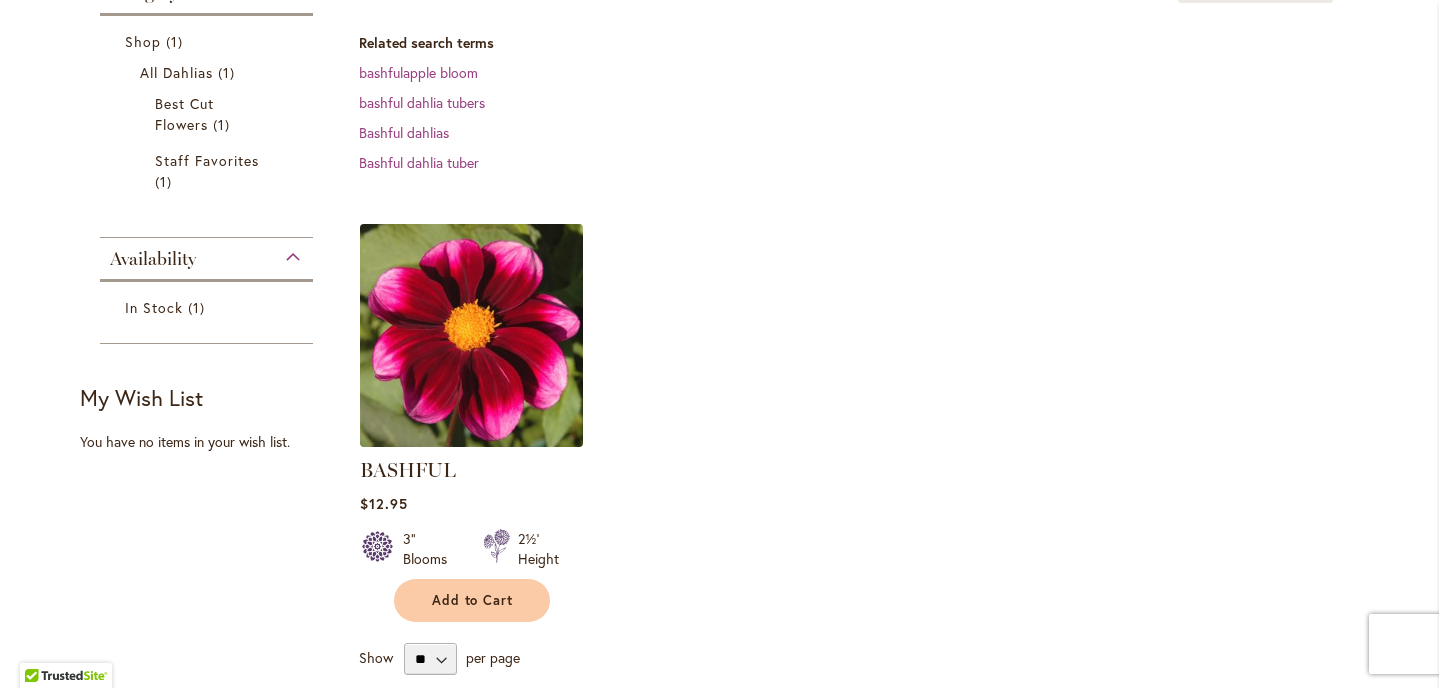 click at bounding box center [471, 335] 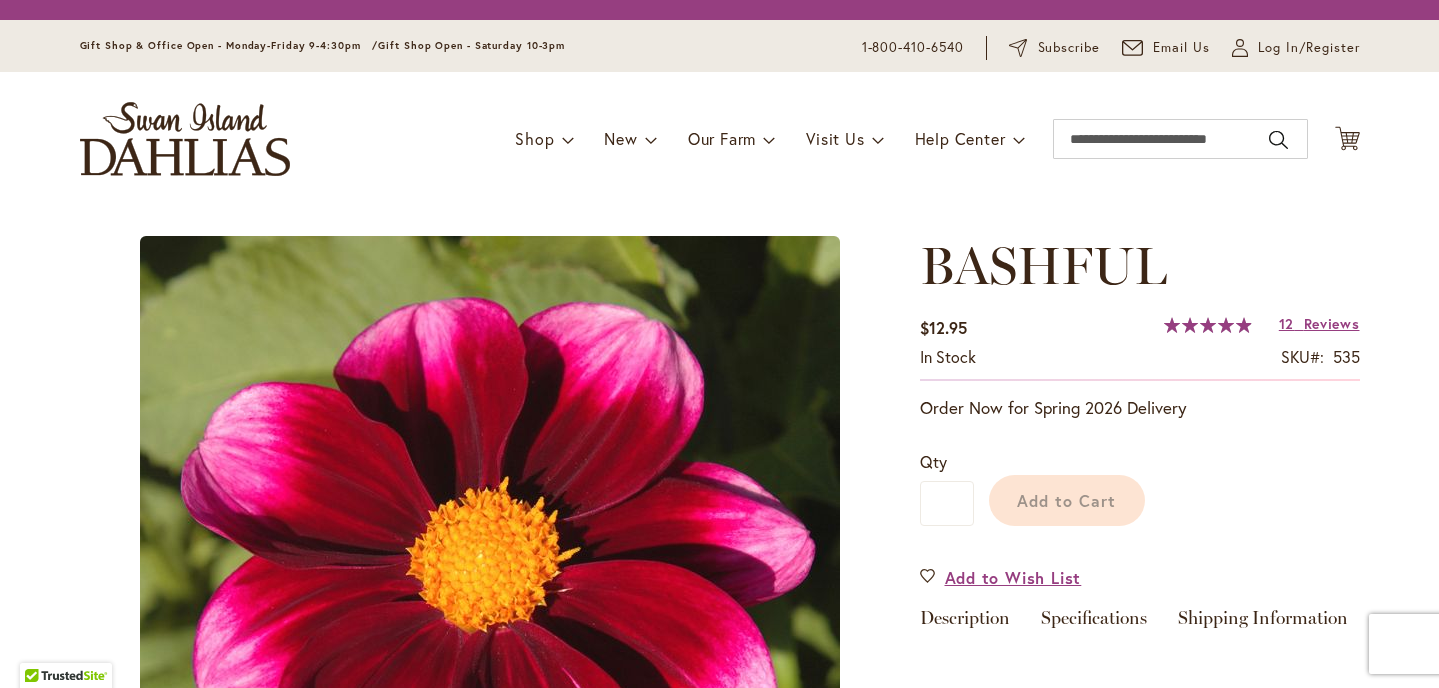 scroll, scrollTop: 0, scrollLeft: 0, axis: both 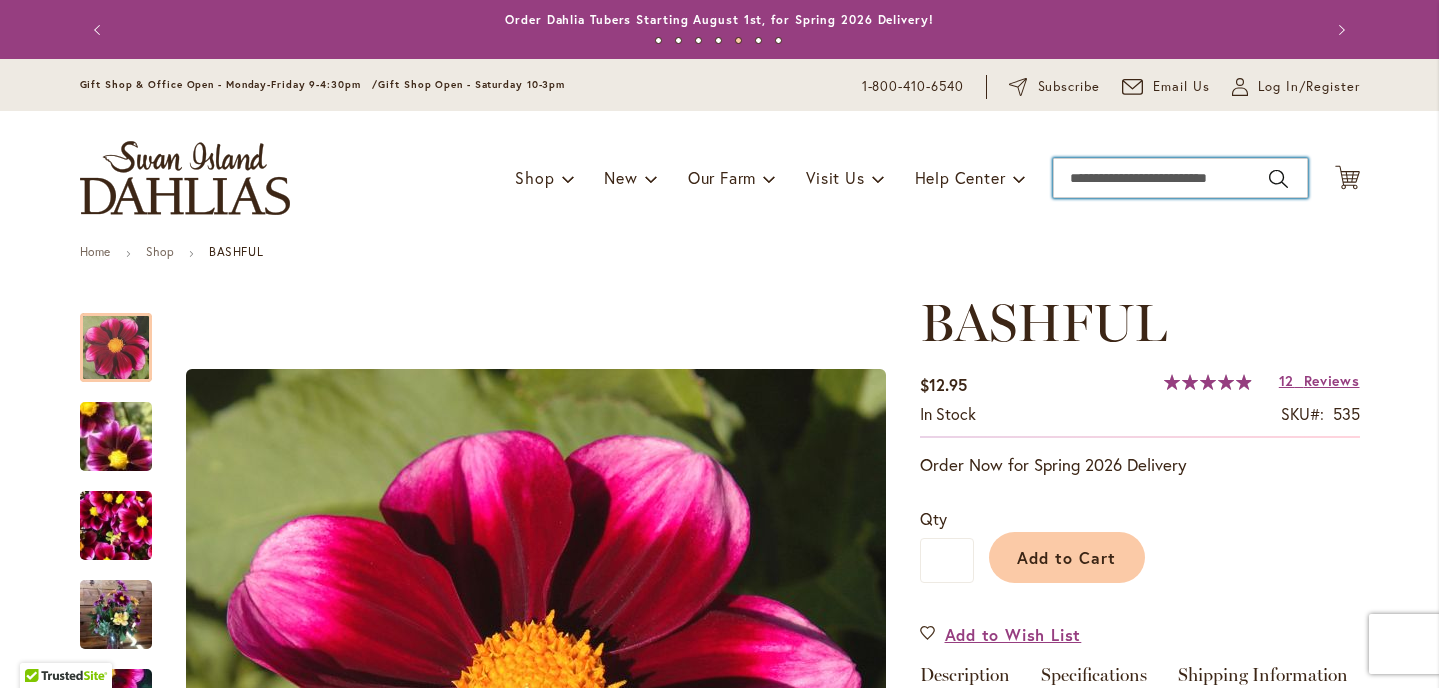 click on "Search" at bounding box center (1180, 178) 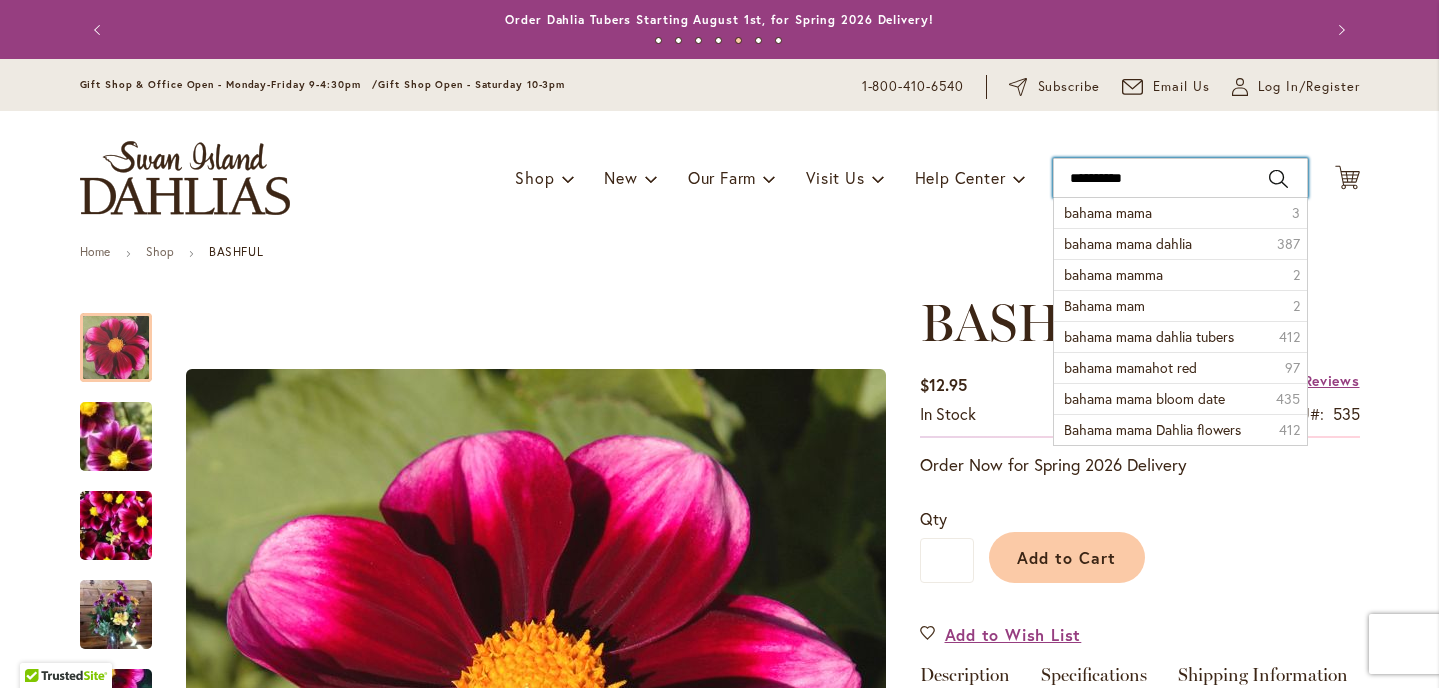 type on "**********" 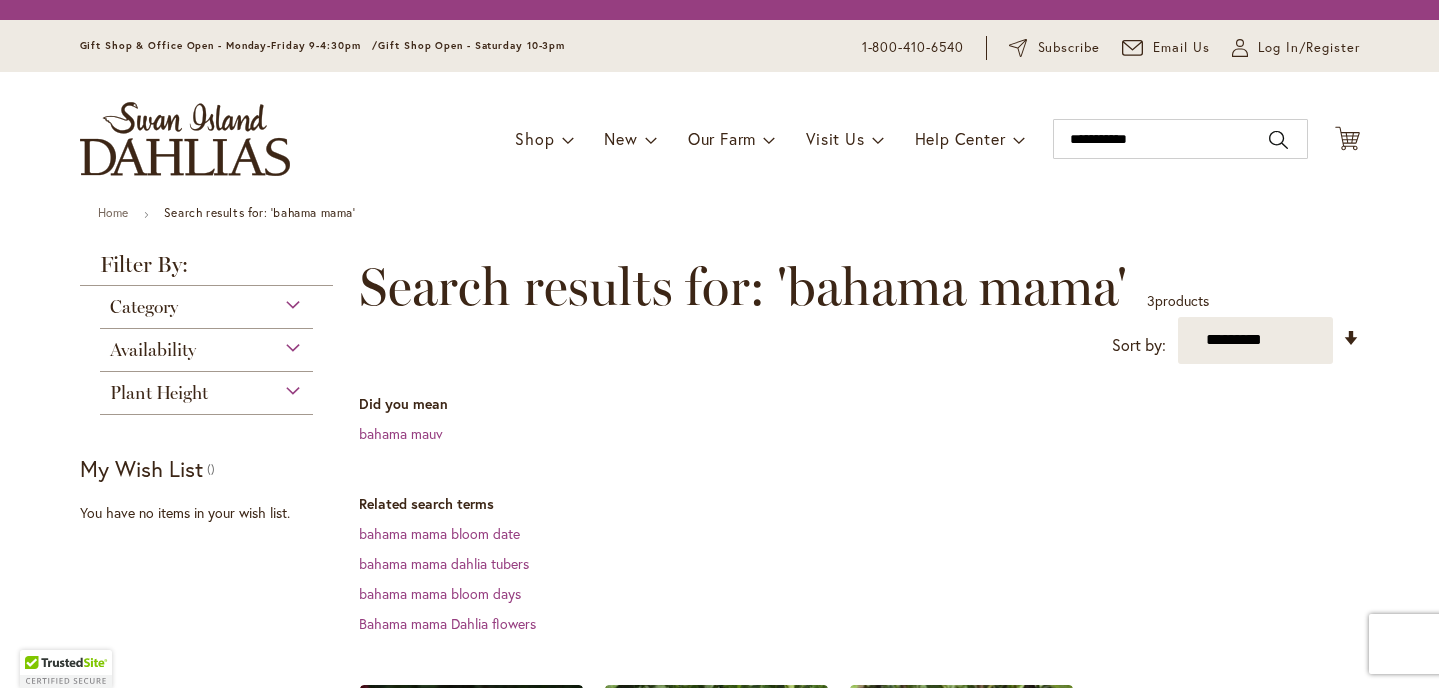 scroll, scrollTop: 0, scrollLeft: 0, axis: both 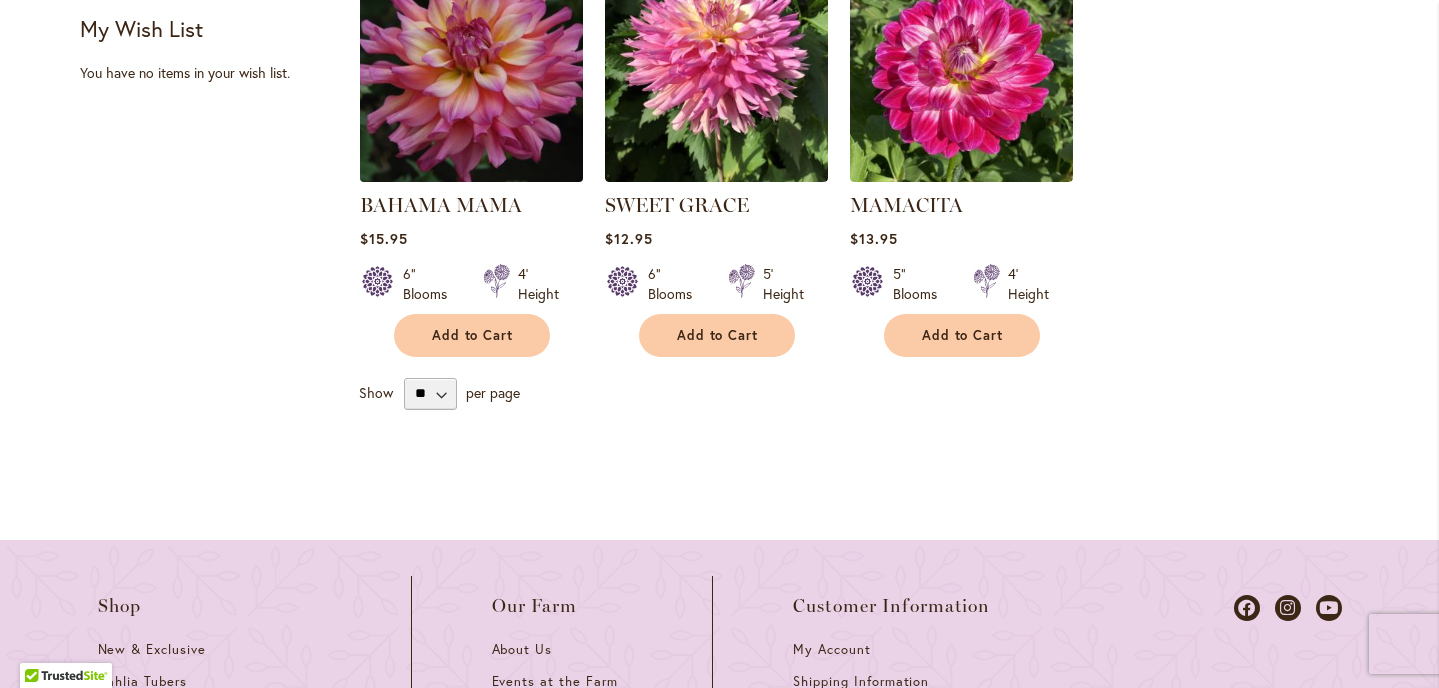 click at bounding box center (471, 70) 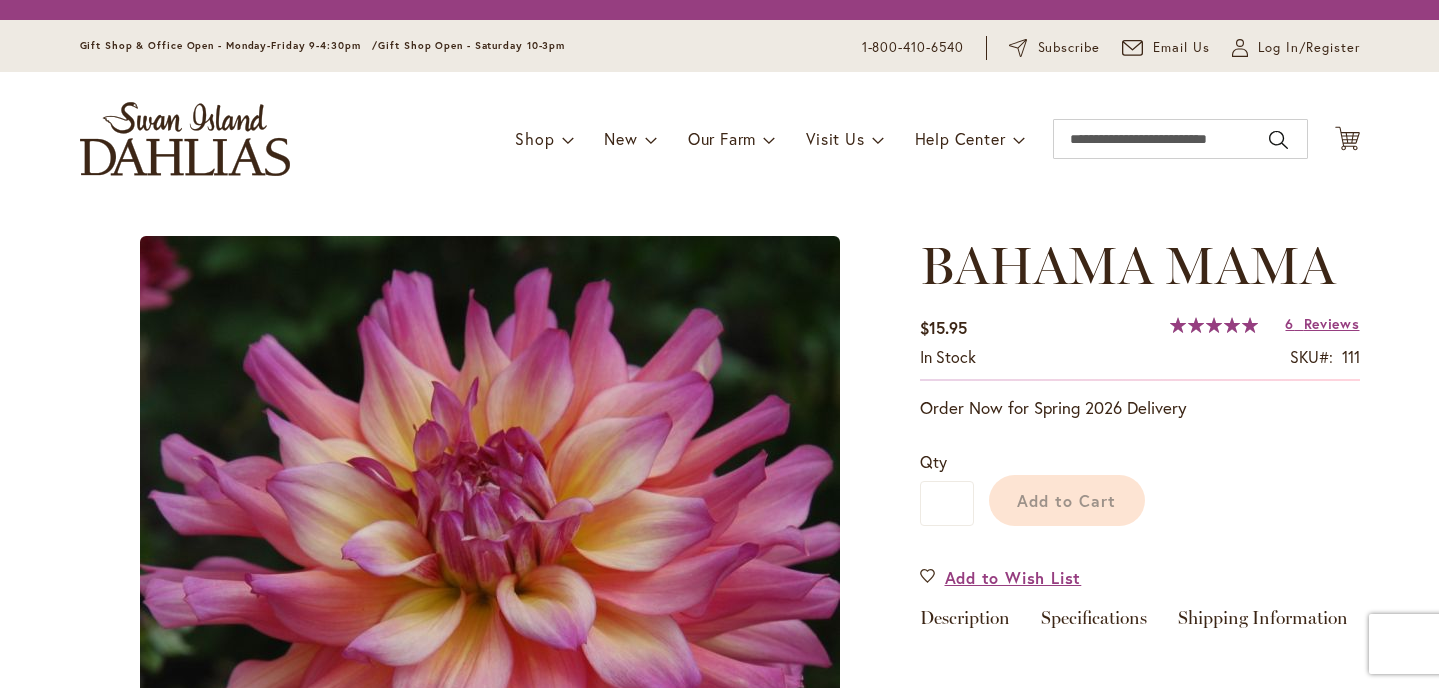 scroll, scrollTop: 0, scrollLeft: 0, axis: both 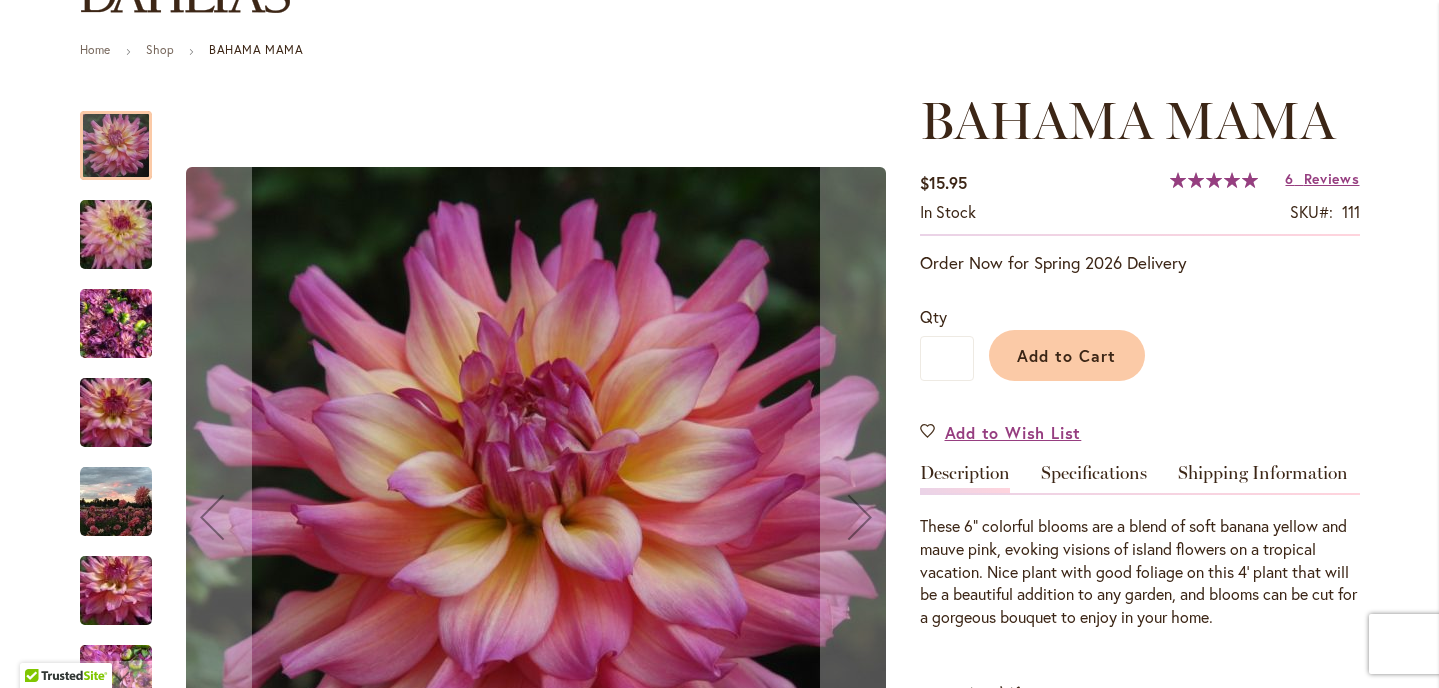 click at bounding box center (116, 324) 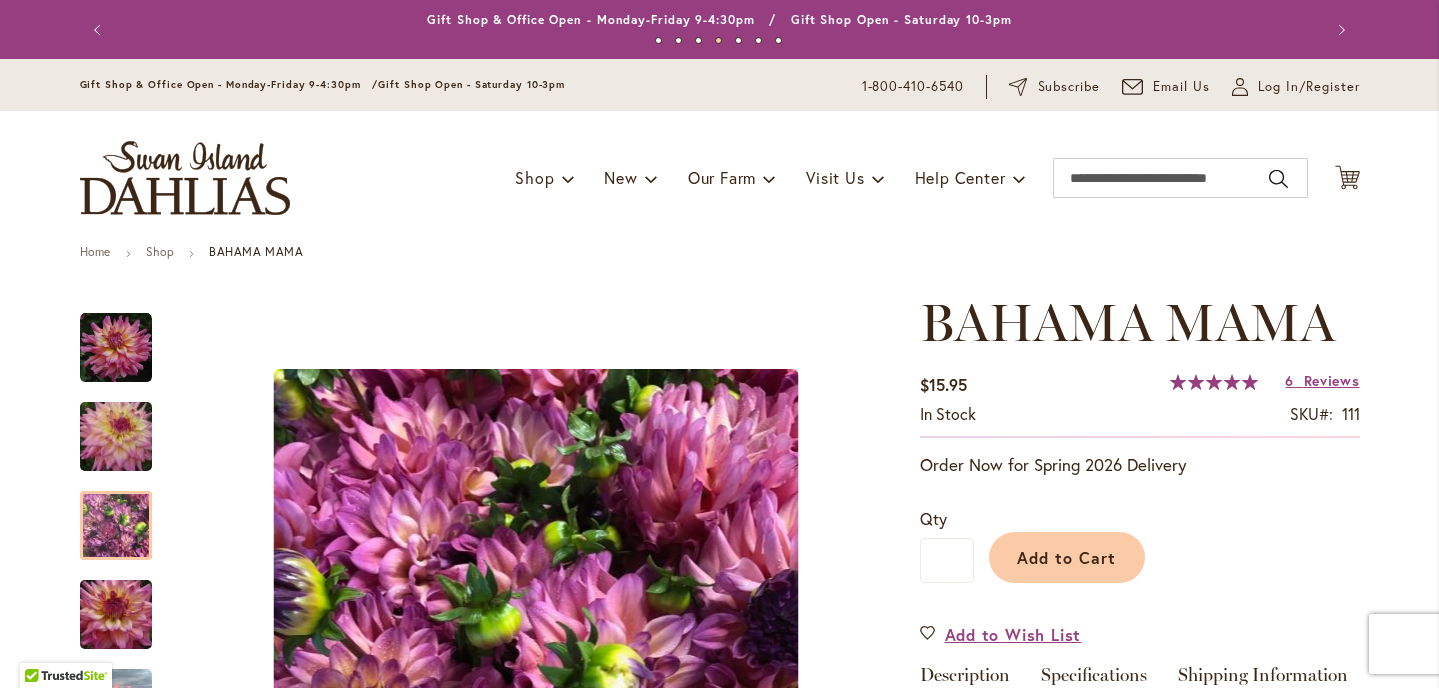 scroll, scrollTop: 0, scrollLeft: 0, axis: both 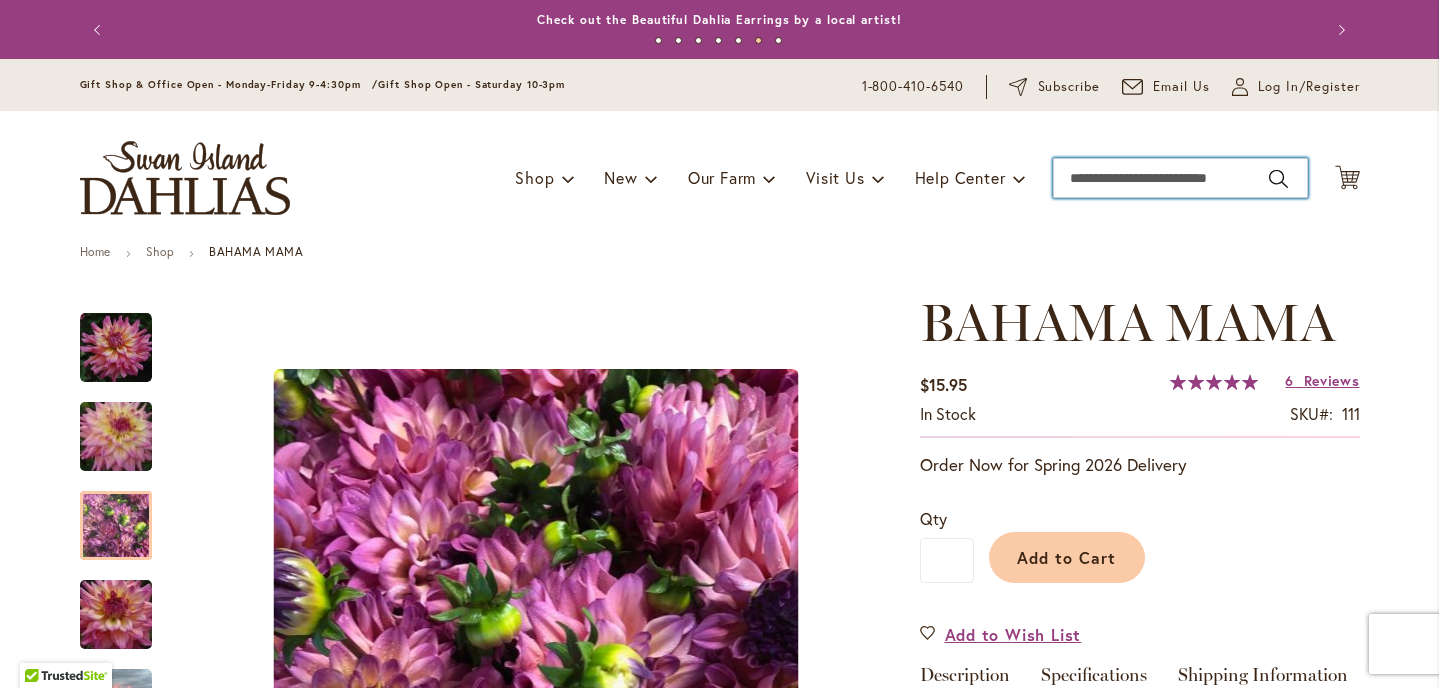 click on "Search" at bounding box center (1180, 178) 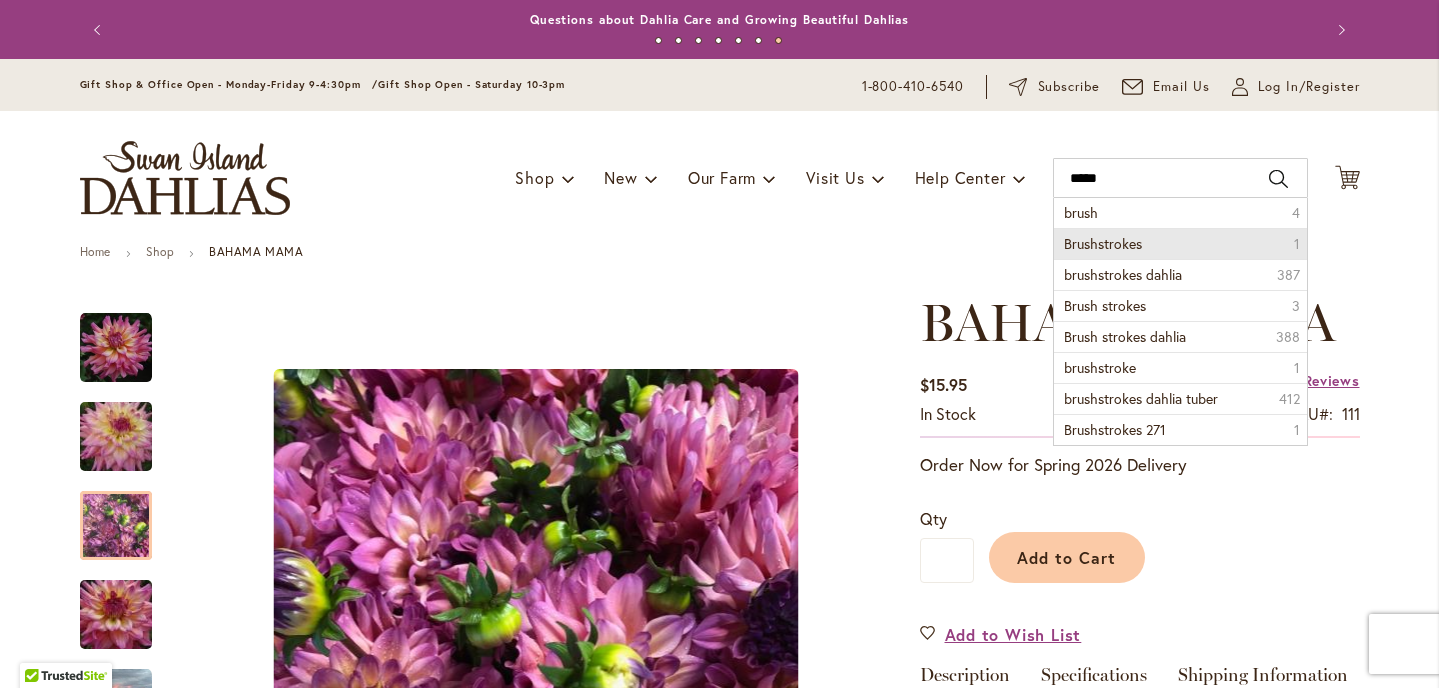 click on "Brushstrokes" at bounding box center [1103, 243] 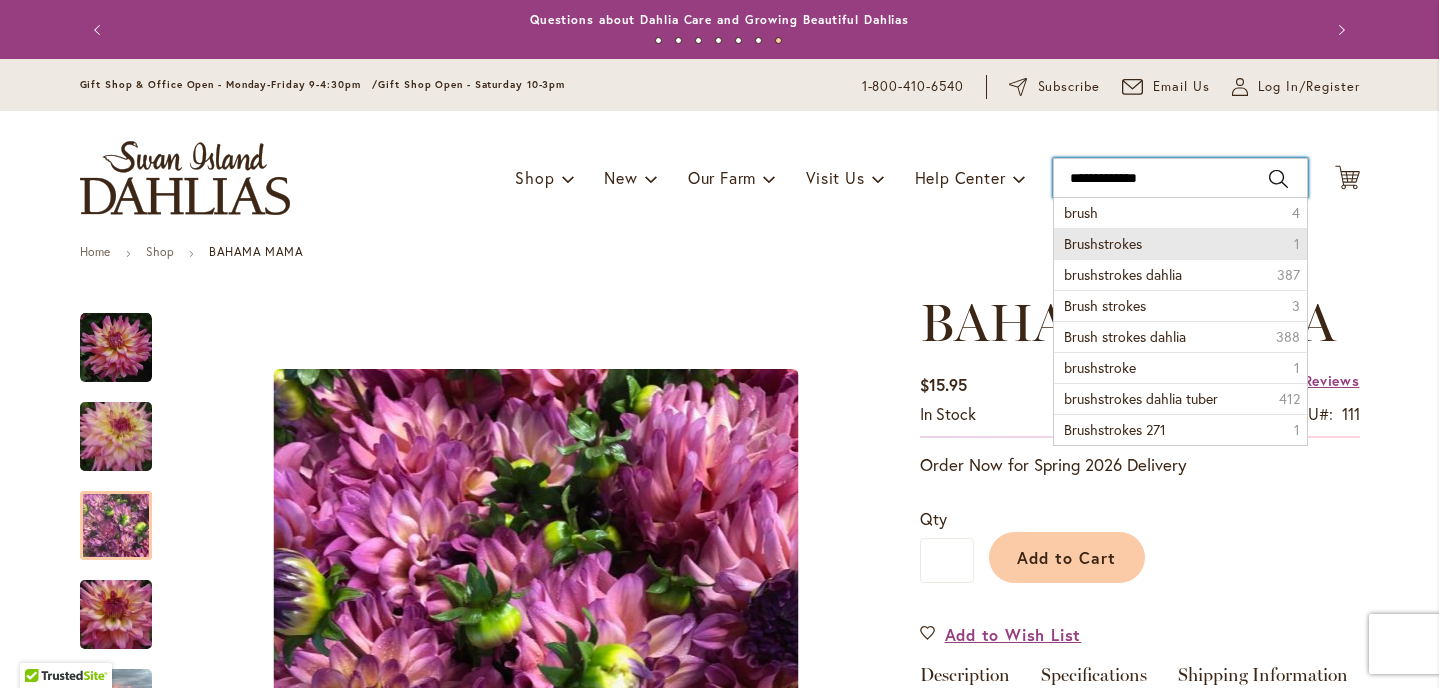 type on "**********" 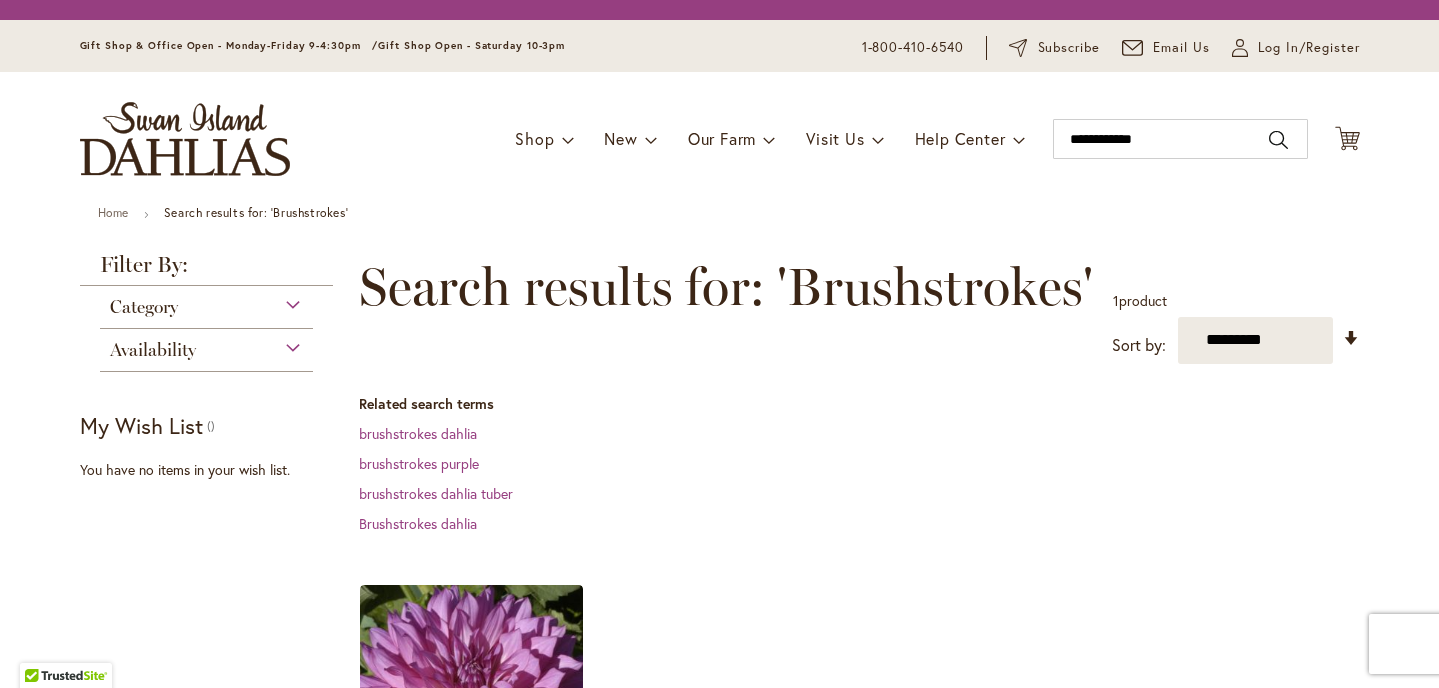 scroll, scrollTop: 0, scrollLeft: 0, axis: both 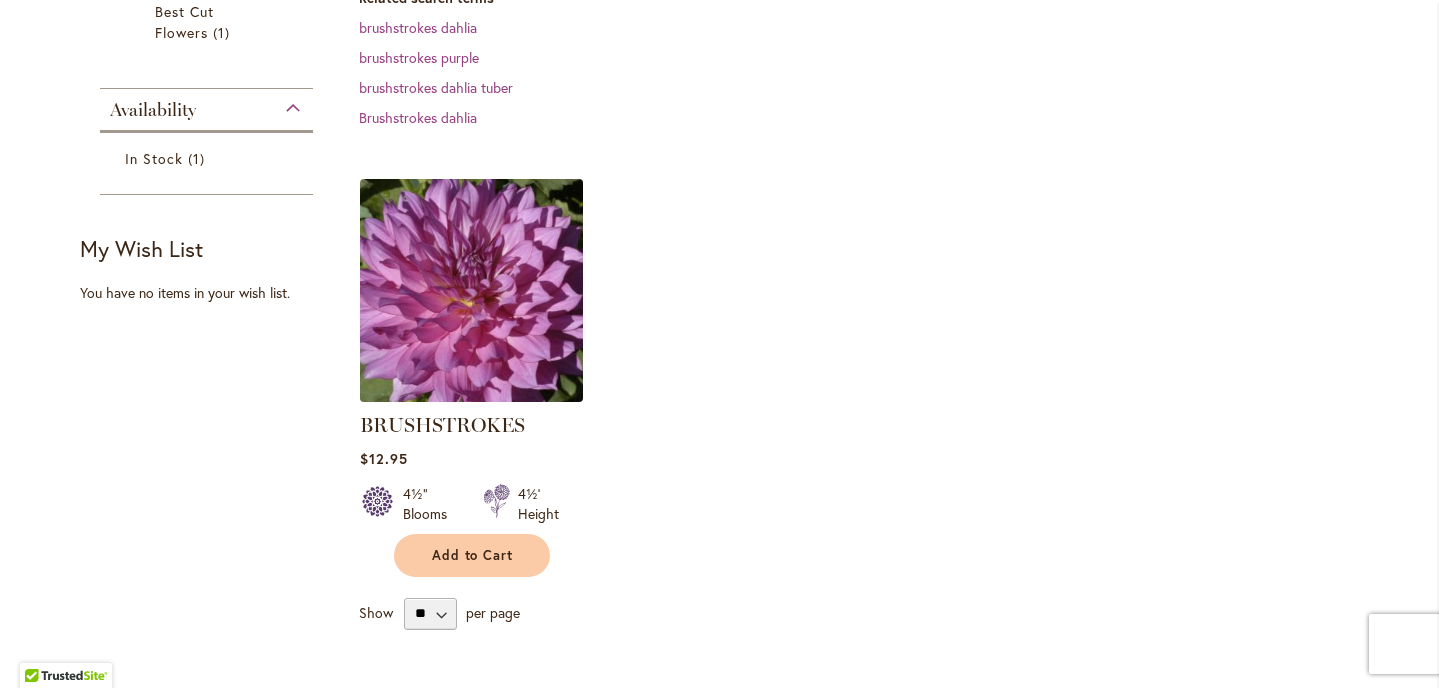 click at bounding box center [471, 290] 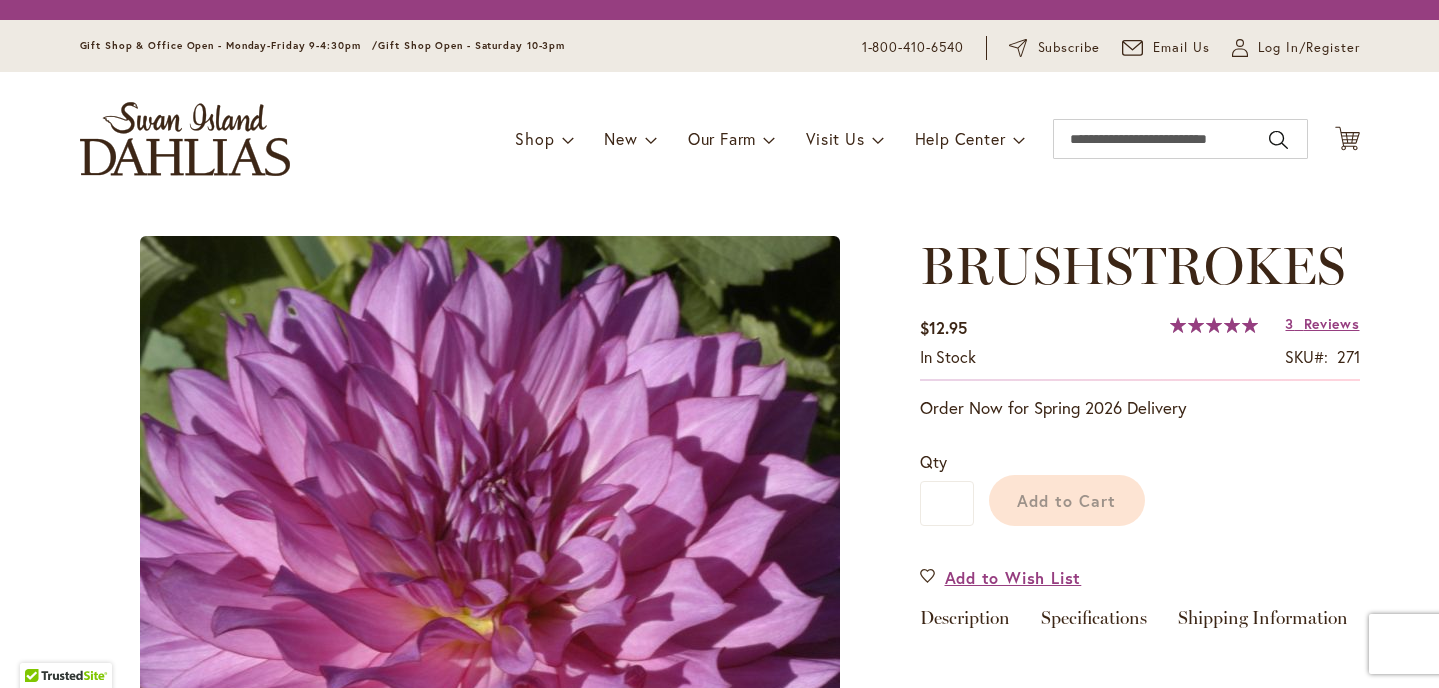 scroll, scrollTop: 0, scrollLeft: 0, axis: both 